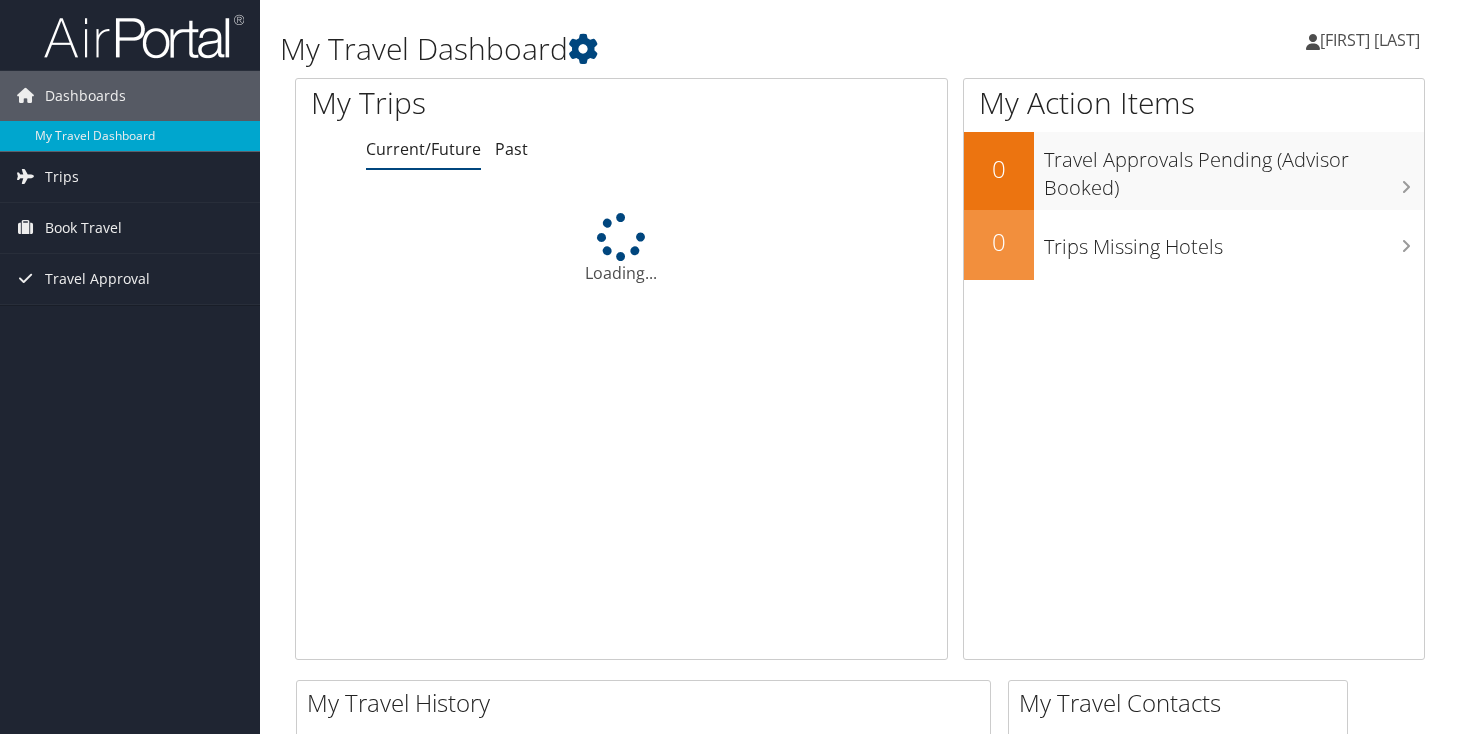 scroll, scrollTop: 0, scrollLeft: 0, axis: both 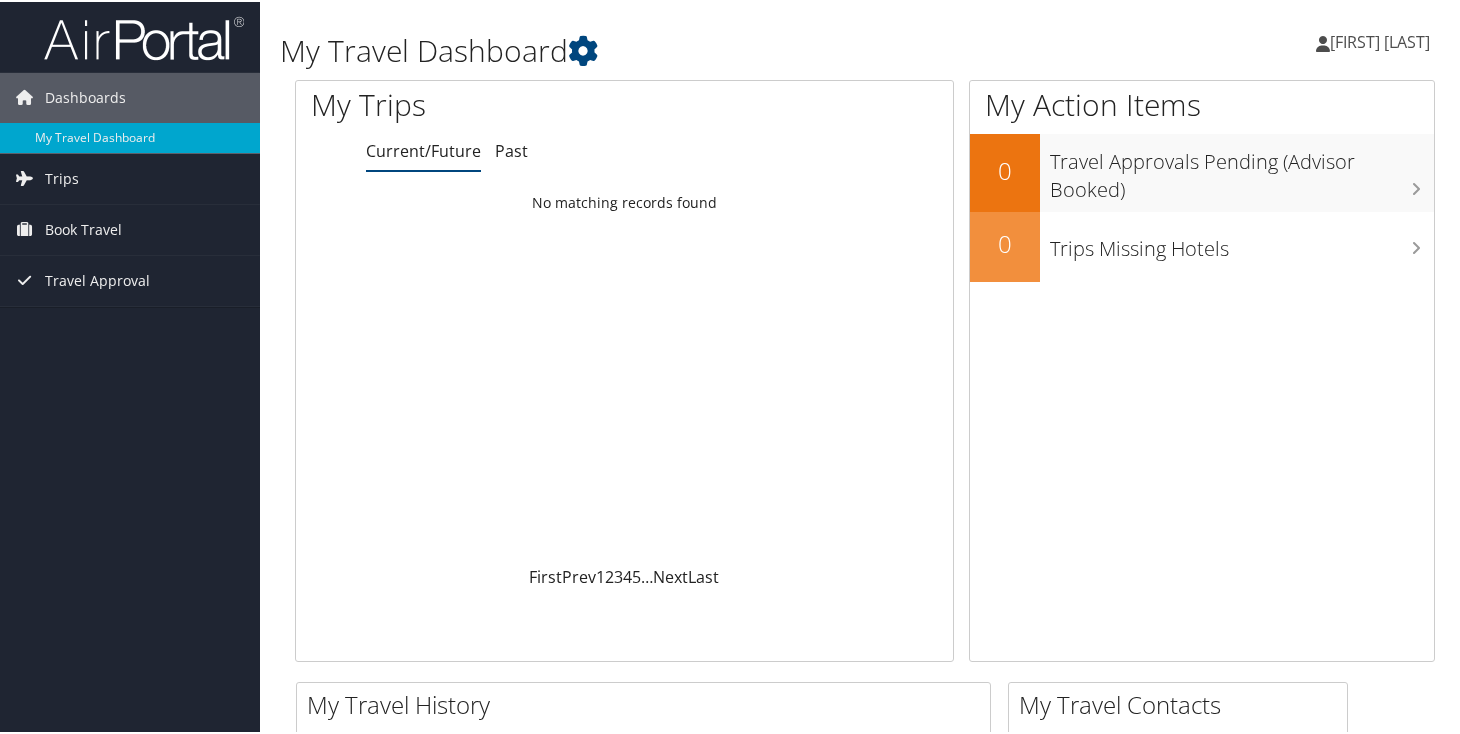 click on "[FIRST] [LAST]" at bounding box center [1380, 40] 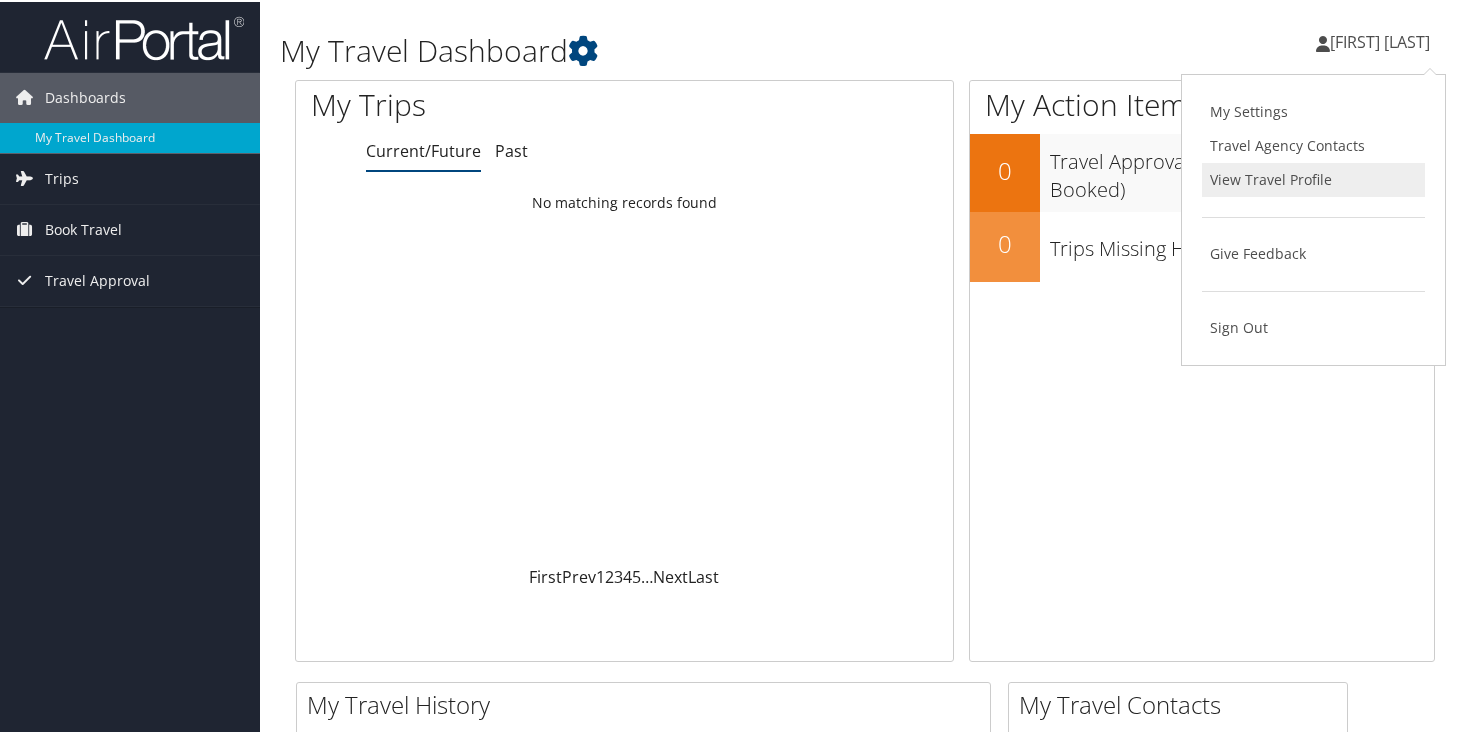 click on "View Travel Profile" at bounding box center (1313, 178) 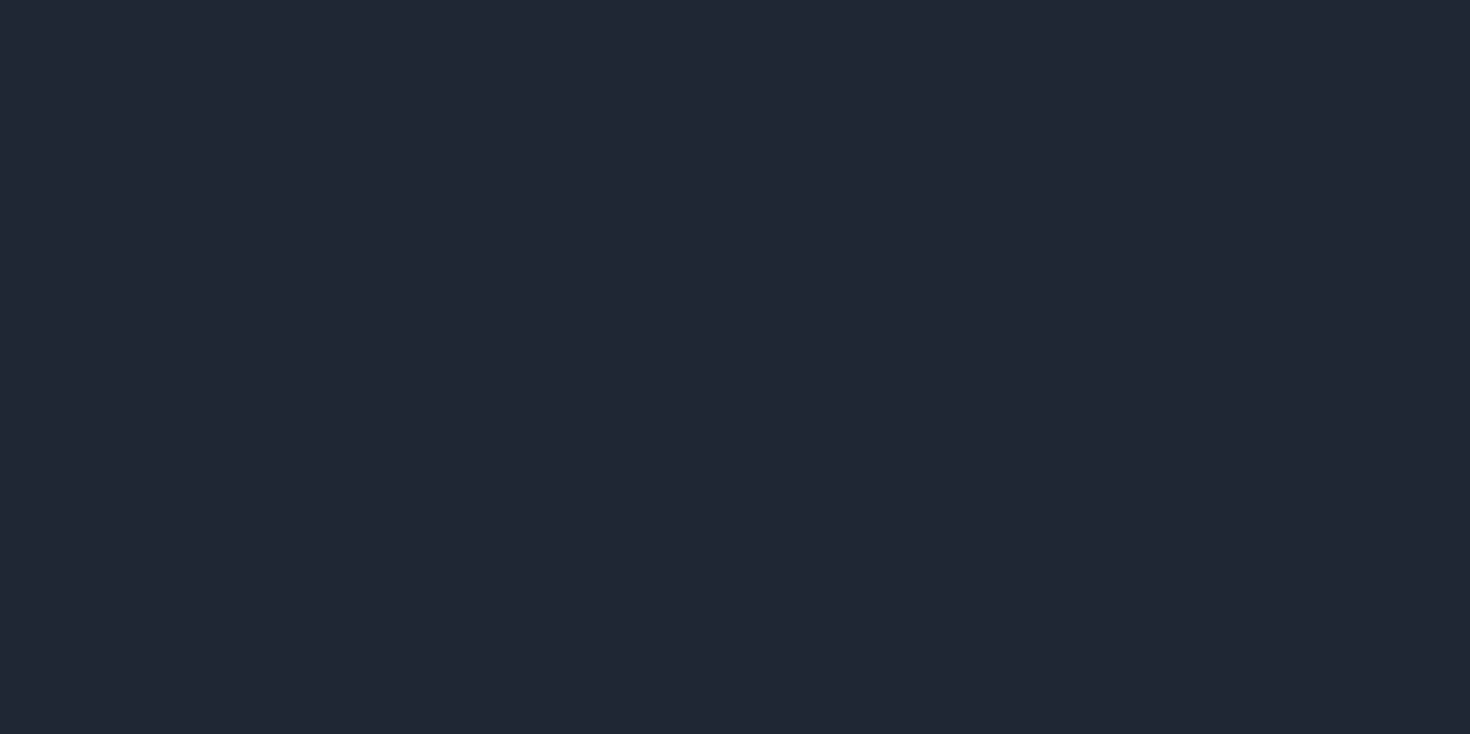 scroll, scrollTop: 0, scrollLeft: 0, axis: both 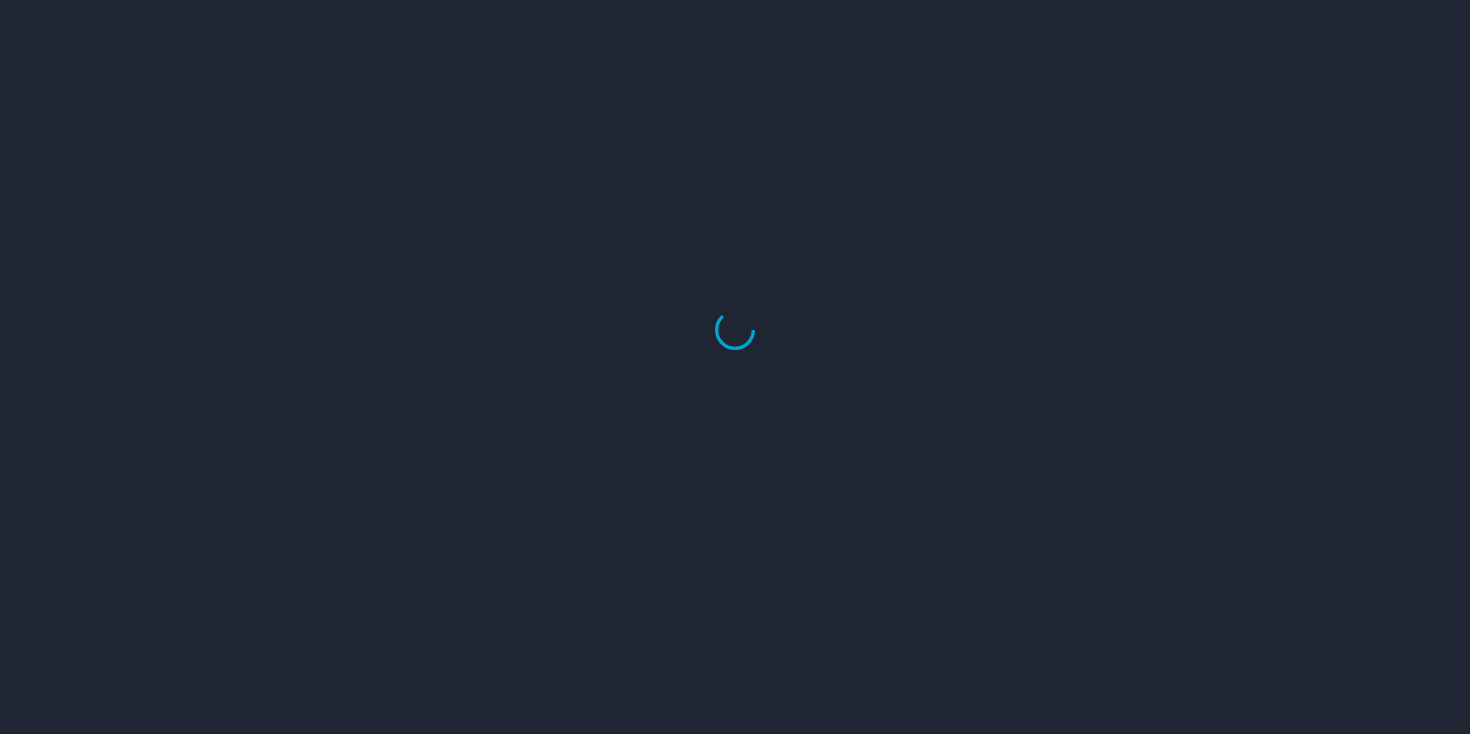 select on "US" 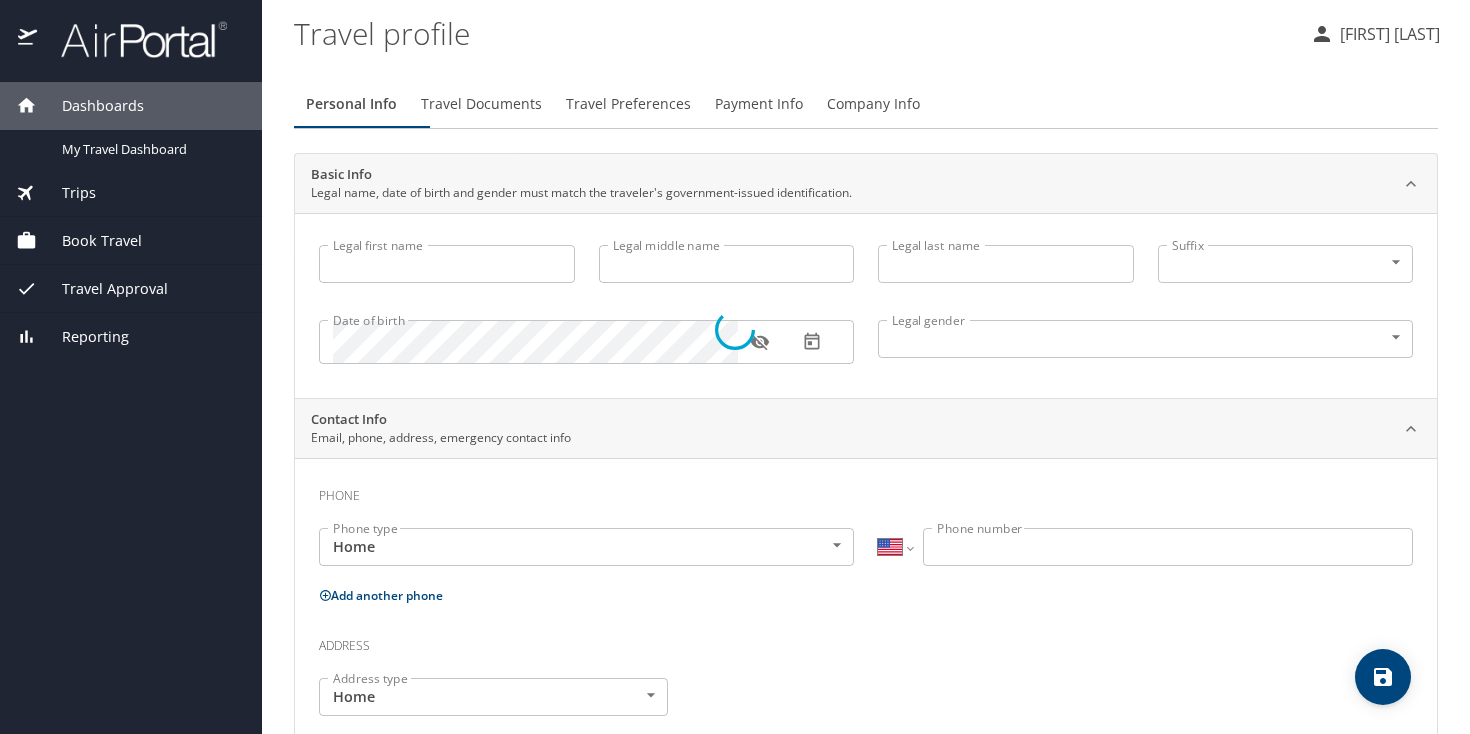 type on "Catherine" 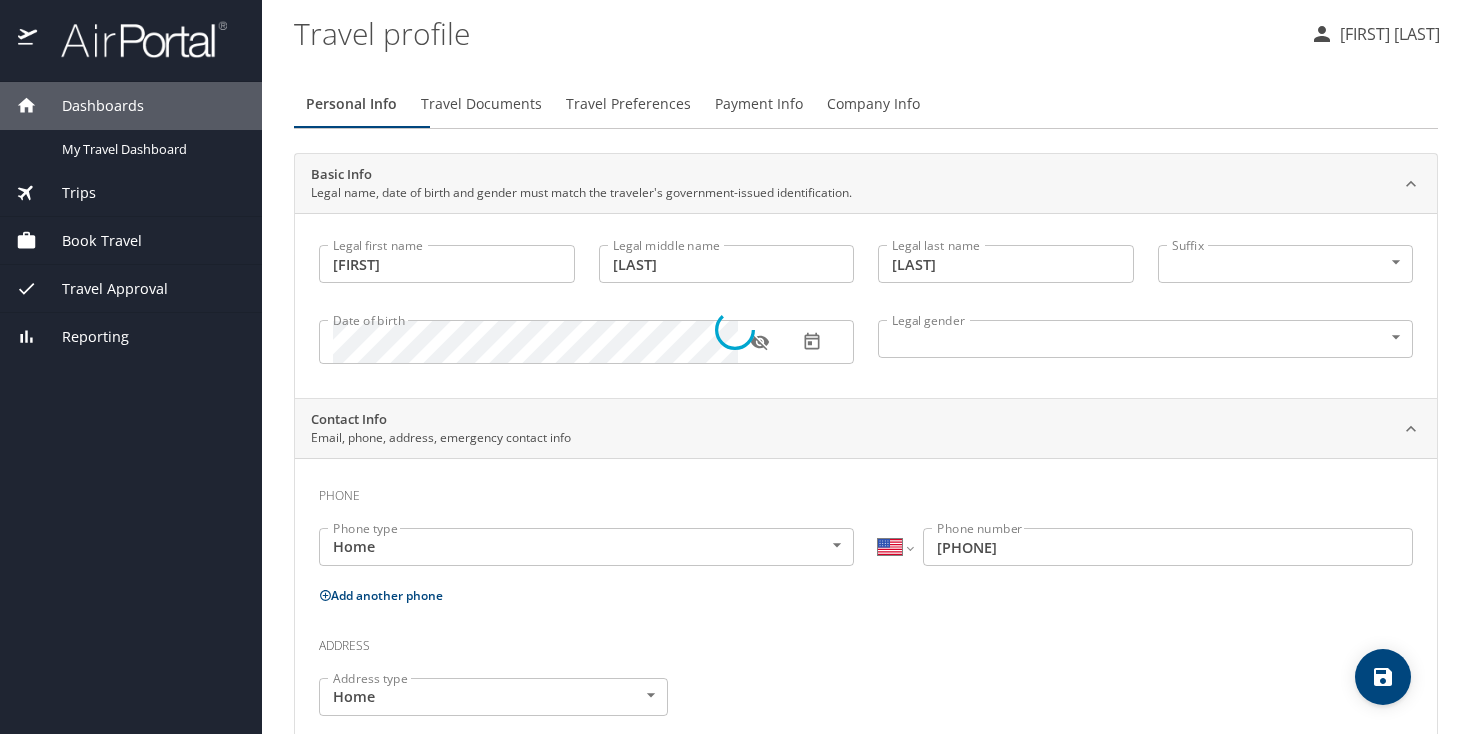 select on "US" 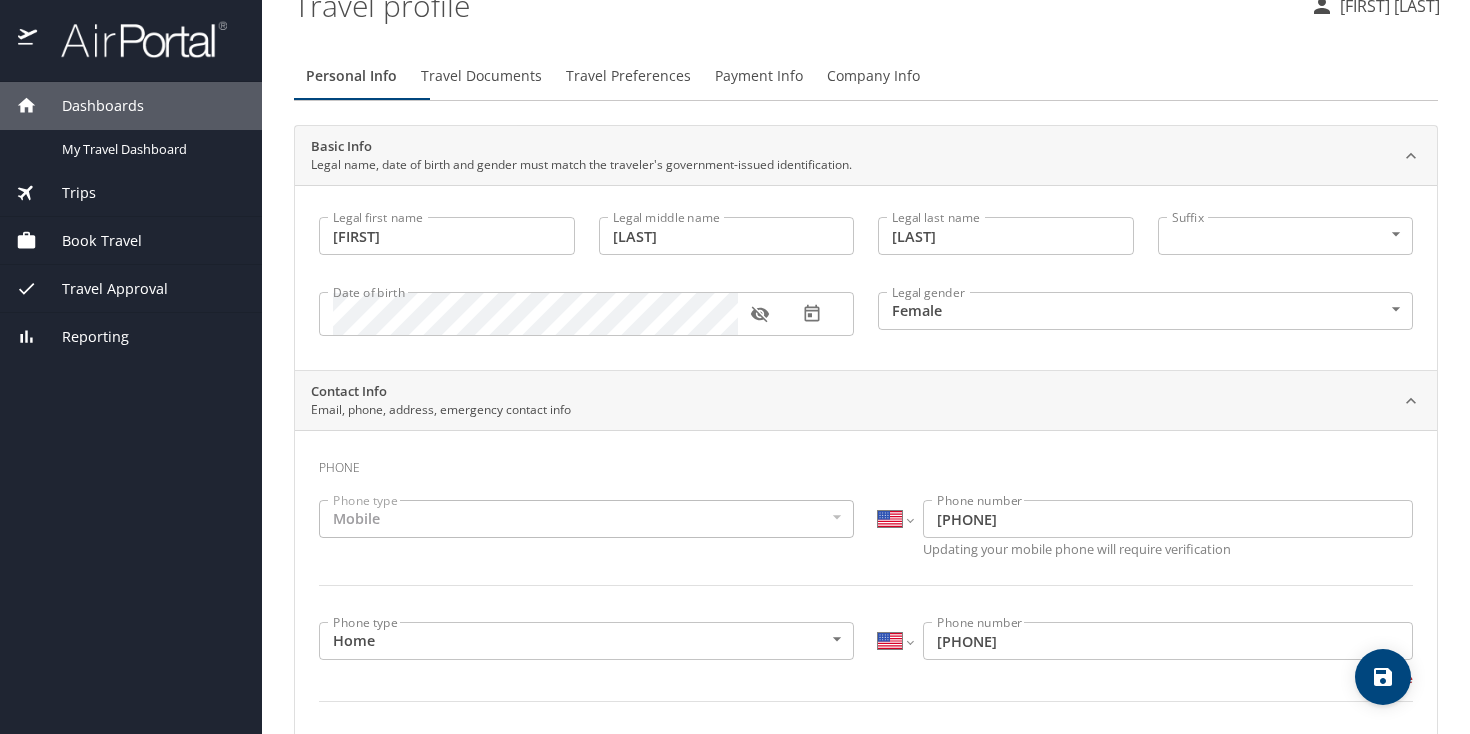 scroll, scrollTop: 29, scrollLeft: 0, axis: vertical 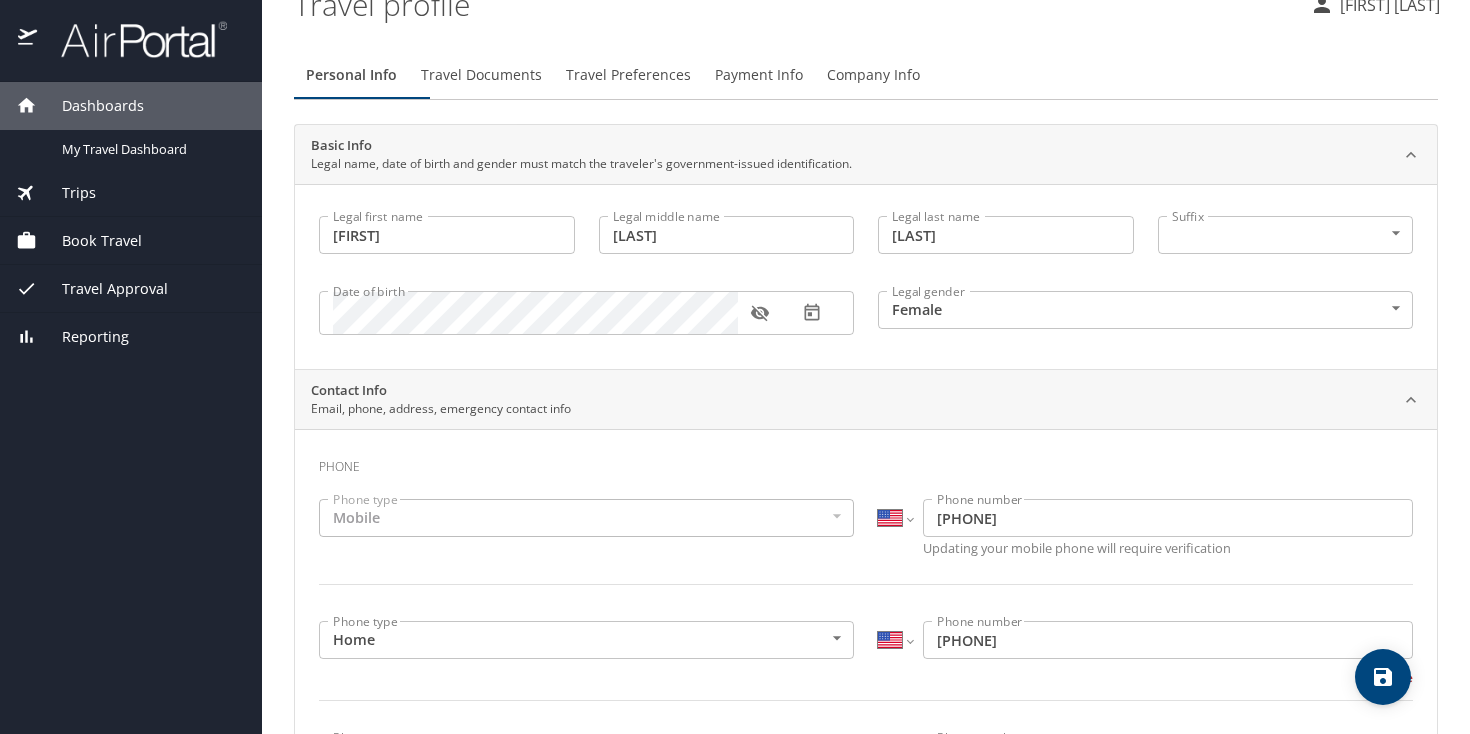 click 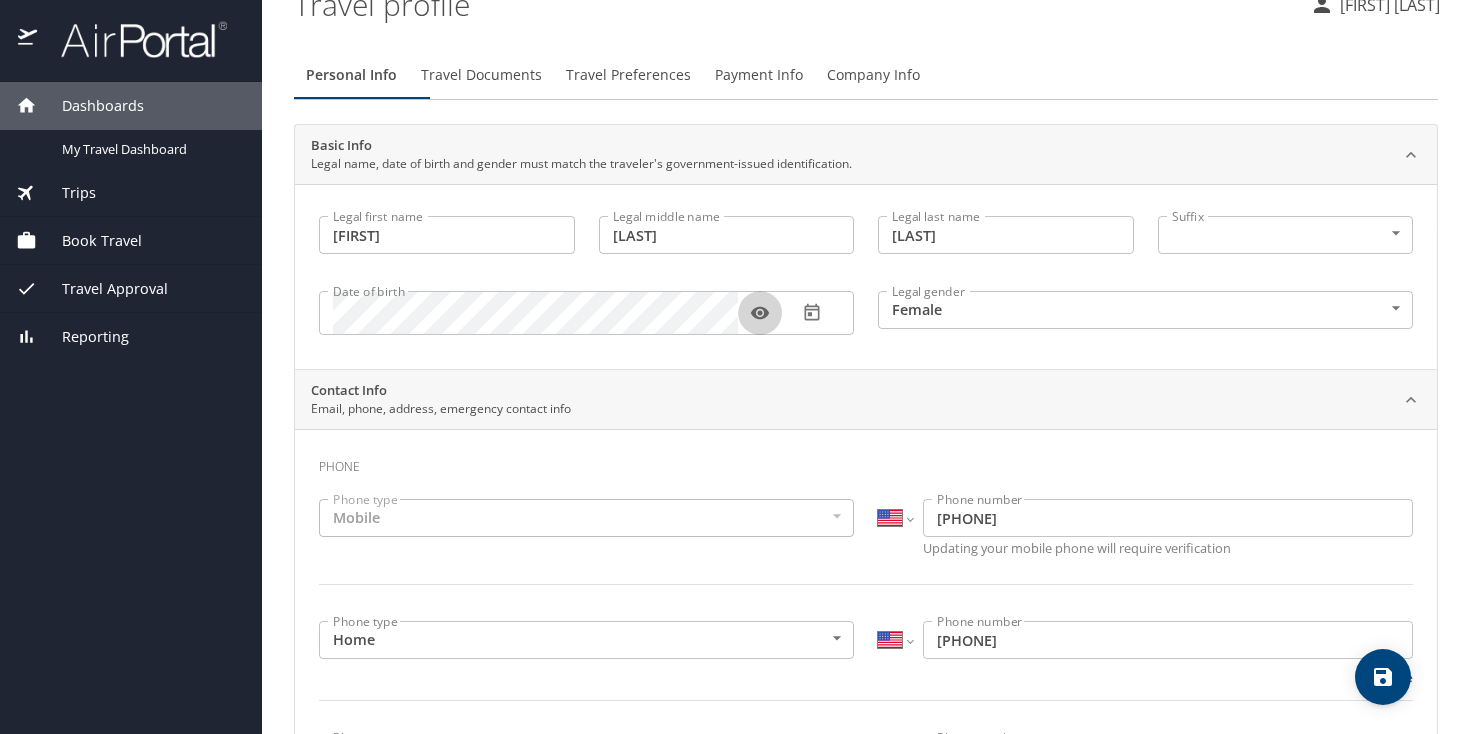 click 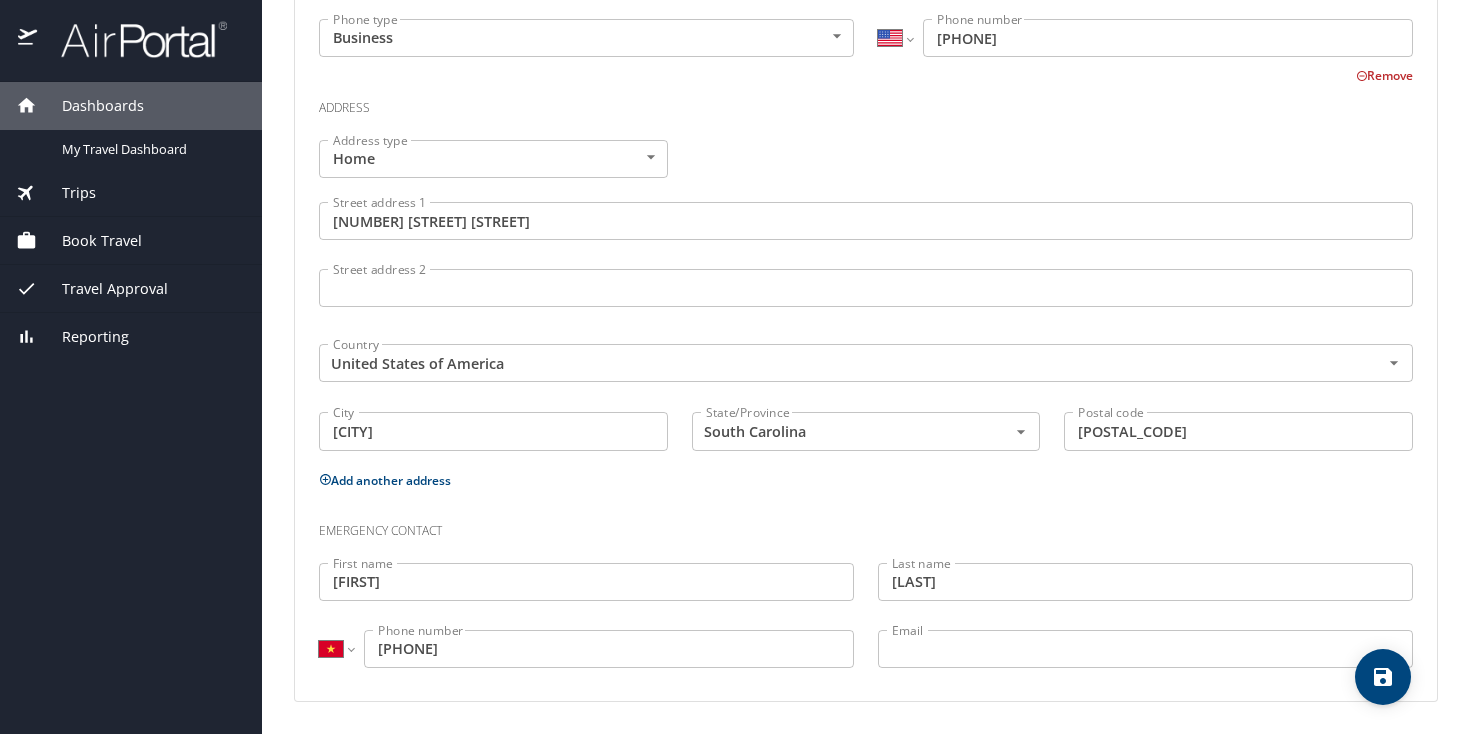 scroll, scrollTop: 814, scrollLeft: 0, axis: vertical 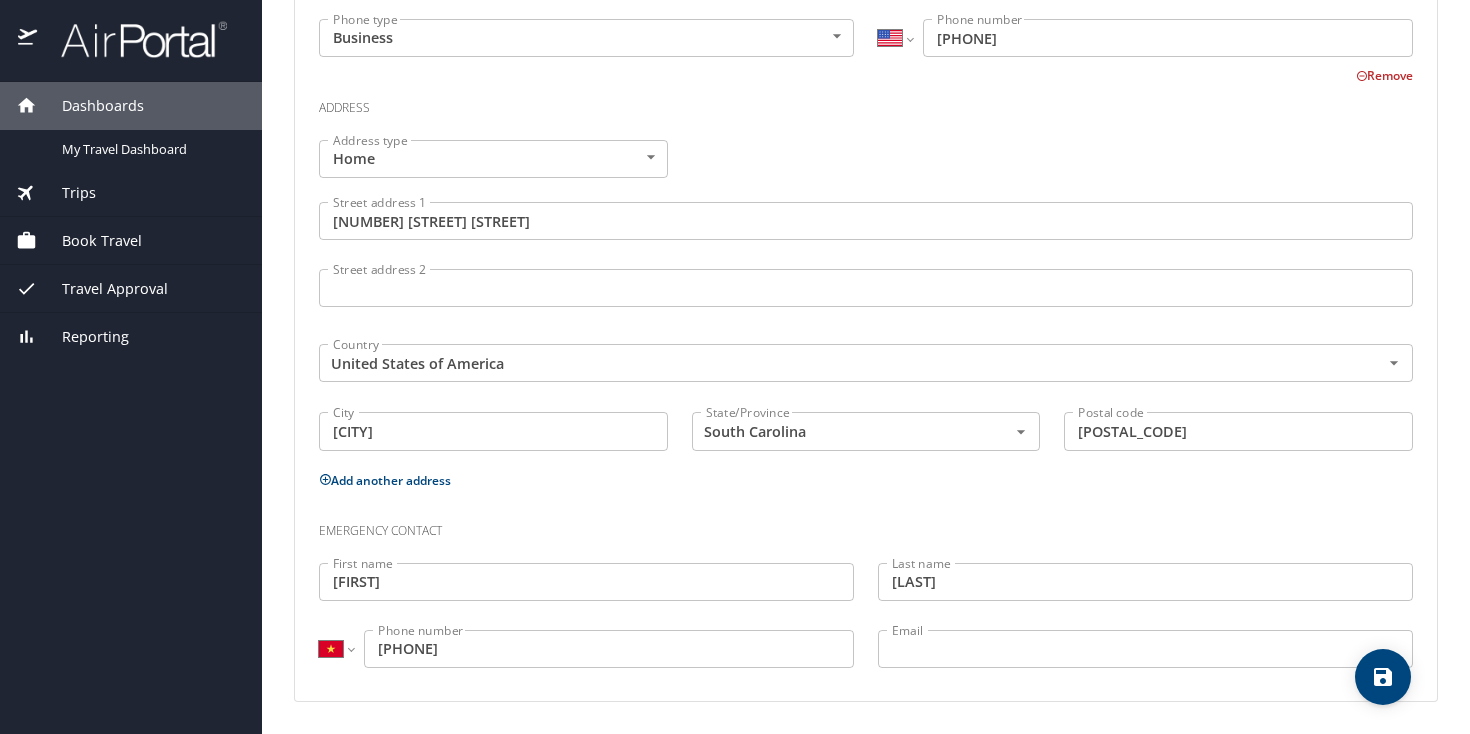 click on "327 064 39" at bounding box center [609, 649] 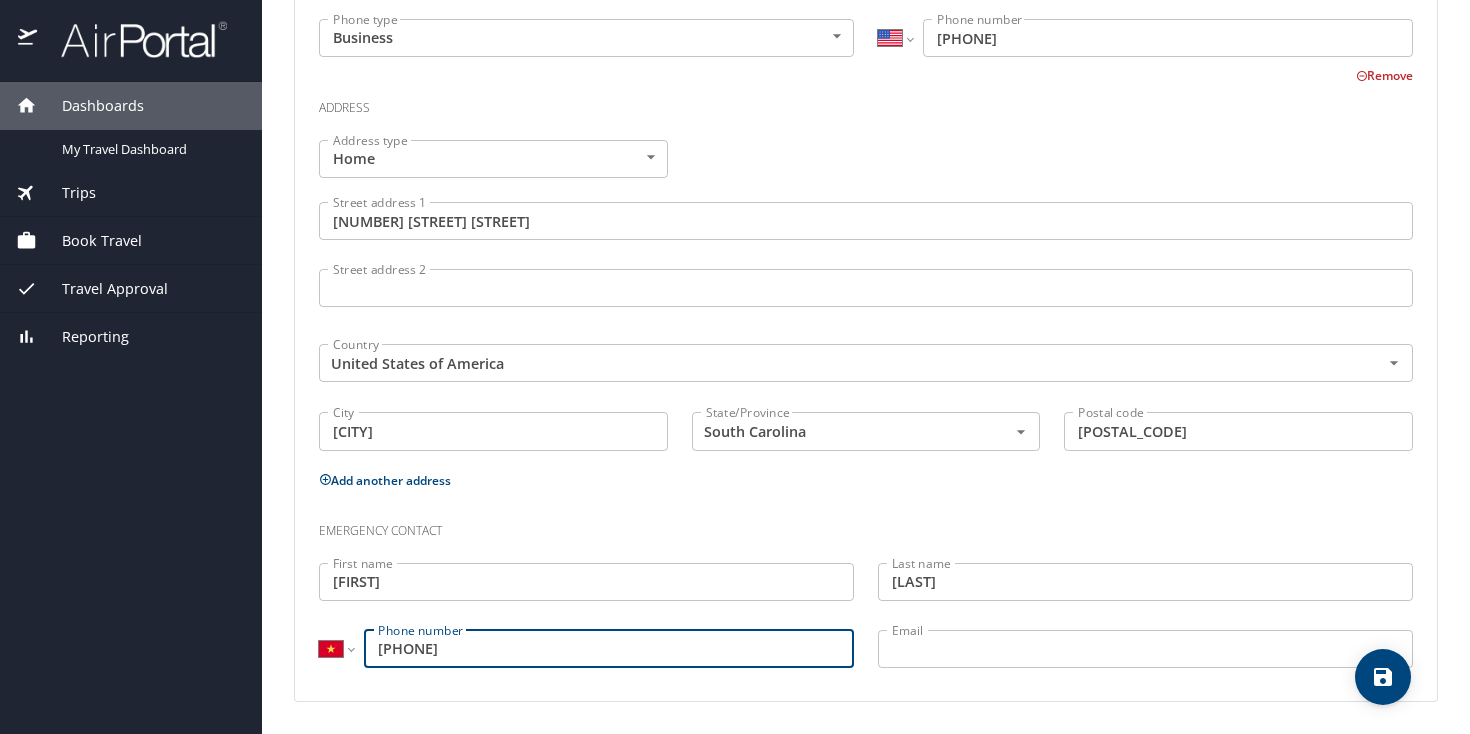 click on "International Afghanistan Åland Islands Albania Algeria American Samoa Andorra Angola Anguilla Antigua and Barbuda Argentina Armenia Aruba Ascension Island Australia Austria Azerbaijan Bahamas Bahrain Bangladesh Barbados Belarus Belgium Belize Benin Bermuda Bhutan Bolivia Bonaire, Sint Eustatius and Saba Bosnia and Herzegovina Botswana Brazil British Indian Ocean Territory Brunei Darussalam Bulgaria Burkina Faso Burma Burundi Cambodia Cameroon Canada Cape Verde Cayman Islands Central African Republic Chad Chile China Christmas Island Cocos (Keeling) Islands Colombia Comoros Congo Congo, Democratic Republic of the Cook Islands Costa Rica Cote d'Ivoire Croatia Cuba Curaçao Cyprus Czech Republic Denmark Djibouti Dominica Dominican Republic Ecuador Egypt El Salvador Equatorial Guinea Eritrea Estonia Ethiopia Falkland Islands Faroe Islands Federated States of Micronesia Fiji Finland France French Guiana French Polynesia Gabon Gambia Georgia Germany Ghana Gibraltar Greece Greenland Grenada Guadeloupe Guam Guinea" at bounding box center (586, 649) 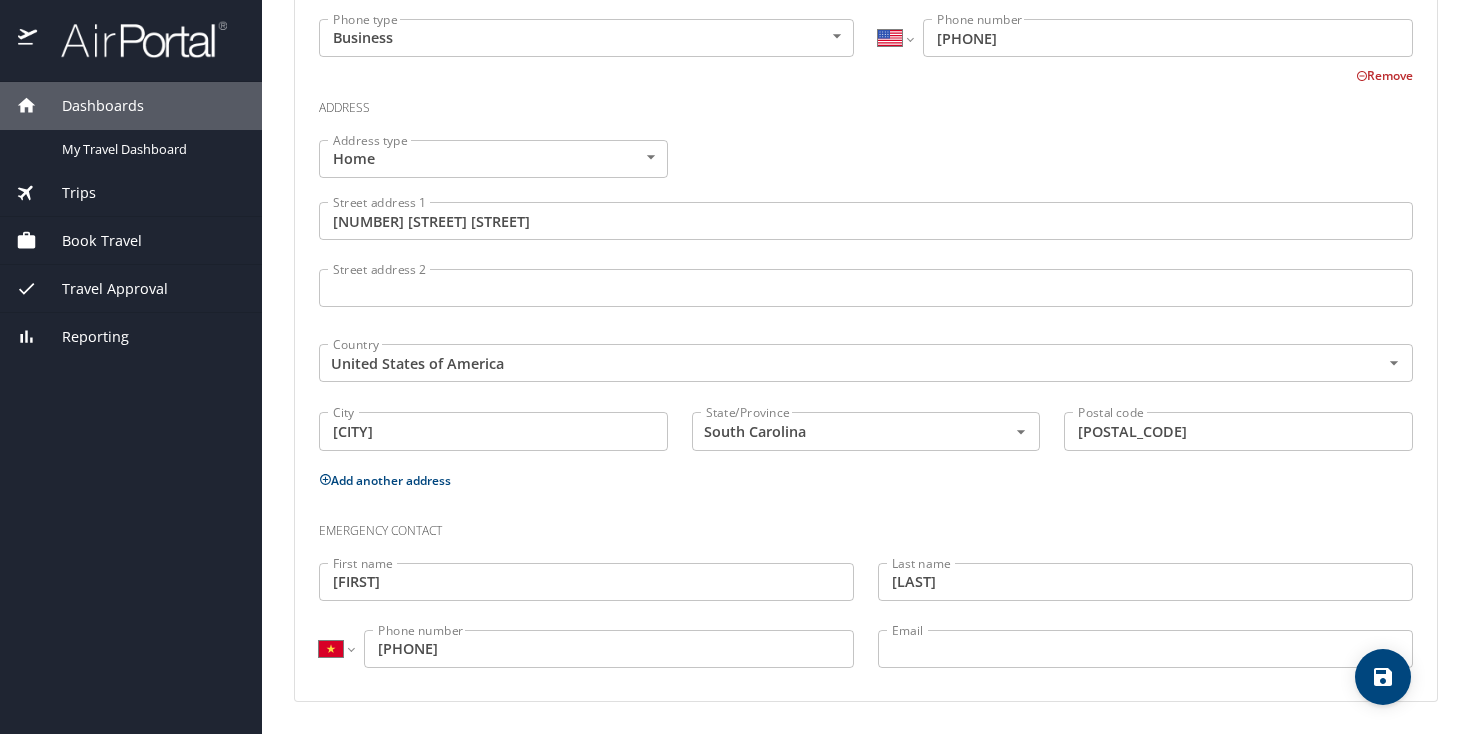 click on "International Afghanistan Åland Islands Albania Algeria American Samoa Andorra Angola Anguilla Antigua and Barbuda Argentina Armenia Aruba Ascension Island Australia Austria Azerbaijan Bahamas Bahrain Bangladesh Barbados Belarus Belgium Belize Benin Bermuda Bhutan Bolivia Bonaire, Sint Eustatius and Saba Bosnia and Herzegovina Botswana Brazil British Indian Ocean Territory Brunei Darussalam Bulgaria Burkina Faso Burma Burundi Cambodia Cameroon Canada Cape Verde Cayman Islands Central African Republic Chad Chile China Christmas Island Cocos (Keeling) Islands Colombia Comoros Congo Congo, Democratic Republic of the Cook Islands Costa Rica Cote d'Ivoire Croatia Cuba Curaçao Cyprus Czech Republic Denmark Djibouti Dominica Dominican Republic Ecuador Egypt El Salvador Equatorial Guinea Eritrea Estonia Ethiopia Falkland Islands Faroe Islands Federated States of Micronesia Fiji Finland France French Guiana French Polynesia Gabon Gambia Georgia Germany Ghana Gibraltar Greece Greenland Grenada Guadeloupe Guam Guinea" at bounding box center [586, 649] 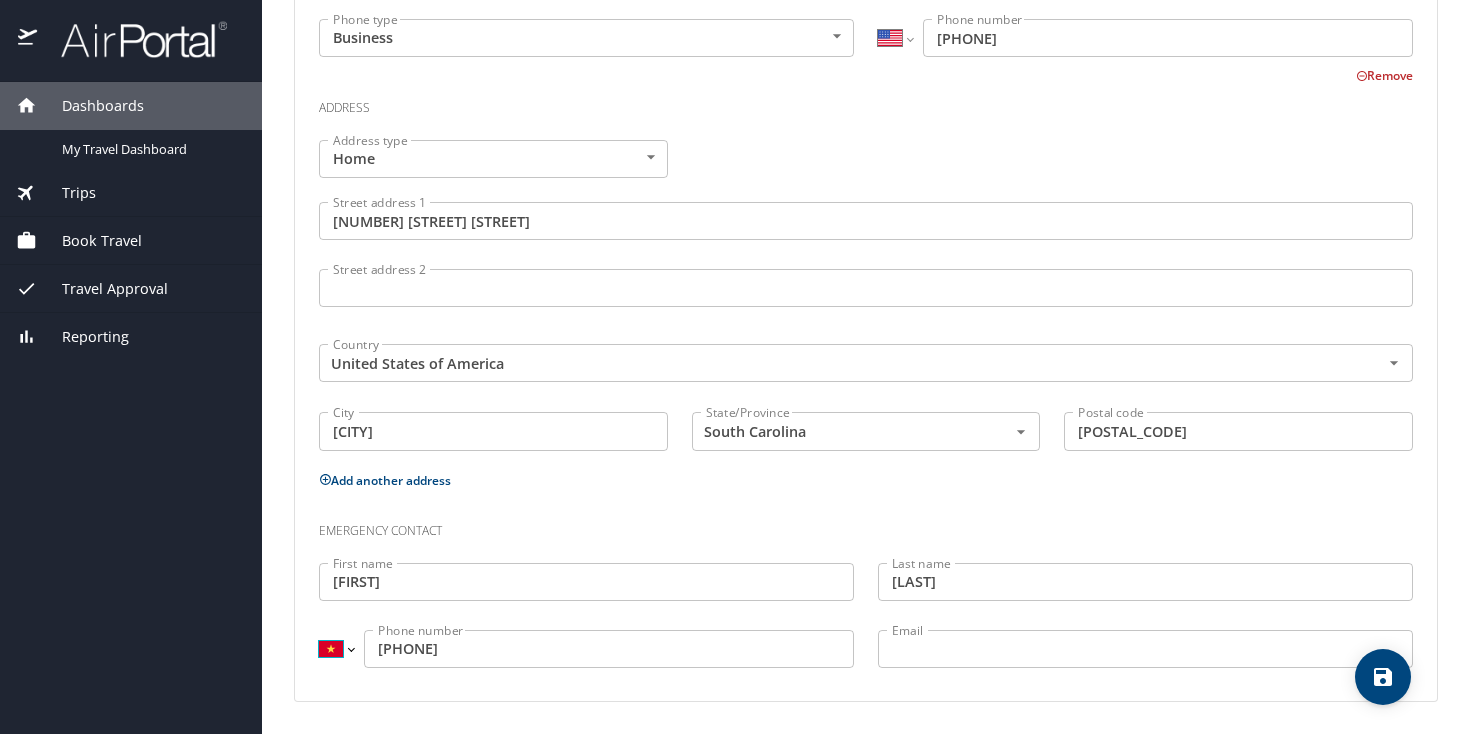 click on "International Afghanistan Åland Islands Albania Algeria American Samoa Andorra Angola Anguilla Antigua and Barbuda Argentina Armenia Aruba Ascension Island Australia Austria Azerbaijan Bahamas Bahrain Bangladesh Barbados Belarus Belgium Belize Benin Bermuda Bhutan Bolivia Bonaire, Sint Eustatius and Saba Bosnia and Herzegovina Botswana Brazil British Indian Ocean Territory Brunei Darussalam Bulgaria Burkina Faso Burma Burundi Cambodia Cameroon Canada Cape Verde Cayman Islands Central African Republic Chad Chile China Christmas Island Cocos (Keeling) Islands Colombia Comoros Congo Congo, Democratic Republic of the Cook Islands Costa Rica Cote d'Ivoire Croatia Cuba Curaçao Cyprus Czech Republic Denmark Djibouti Dominica Dominican Republic Ecuador Egypt El Salvador Equatorial Guinea Eritrea Estonia Ethiopia Falkland Islands Faroe Islands Federated States of Micronesia Fiji Finland France French Guiana French Polynesia Gabon Gambia Georgia Germany Ghana Gibraltar Greece Greenland Grenada Guadeloupe Guam Guinea" at bounding box center [336, 649] 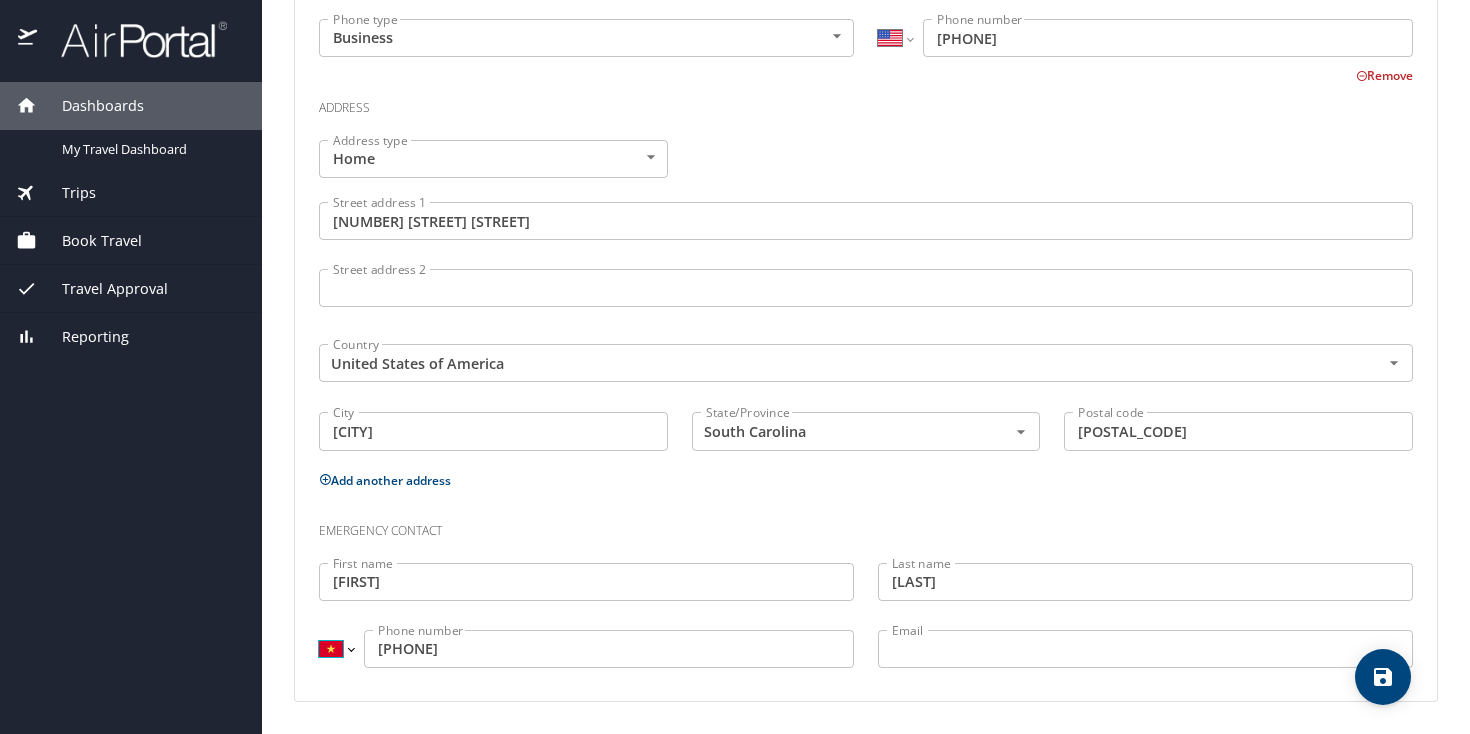 select on "US" 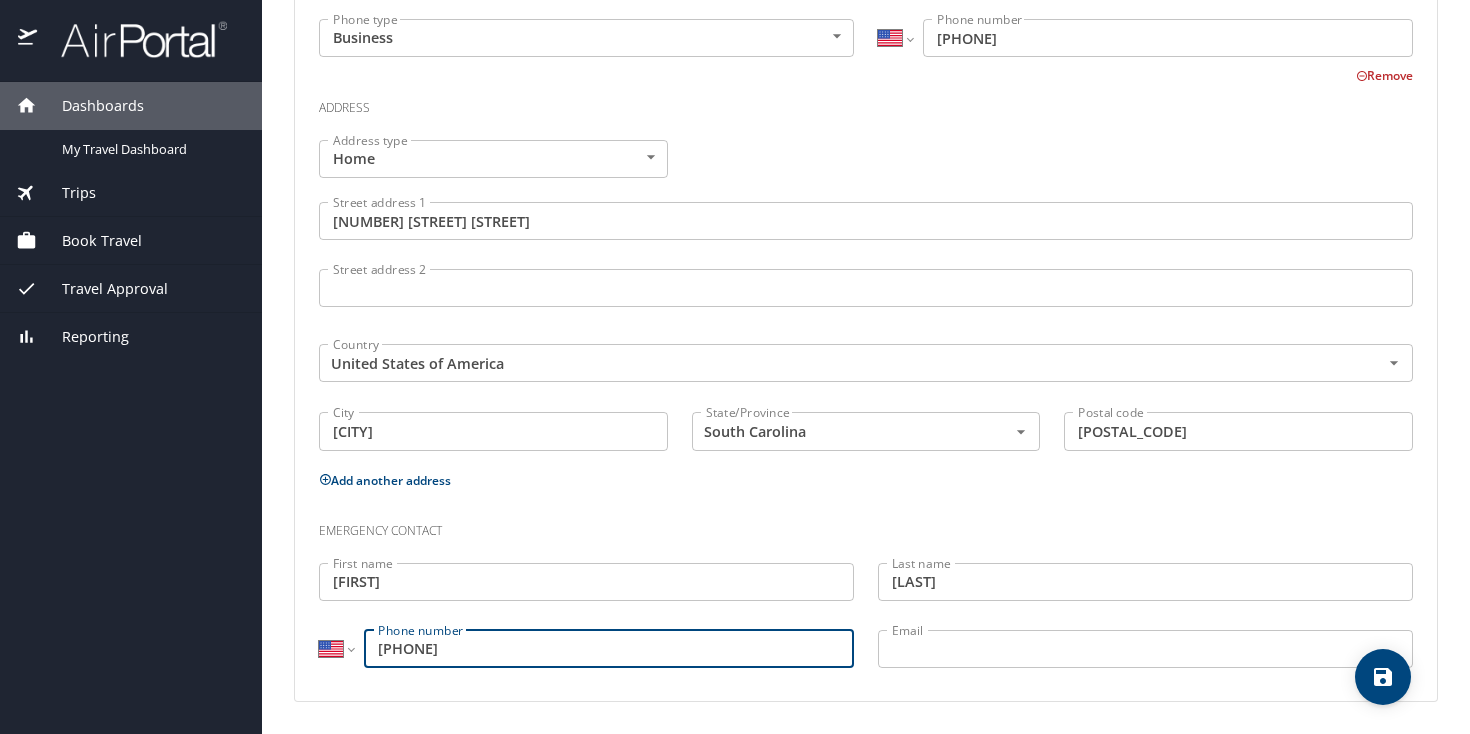 click on "(327) 064-39" at bounding box center (609, 649) 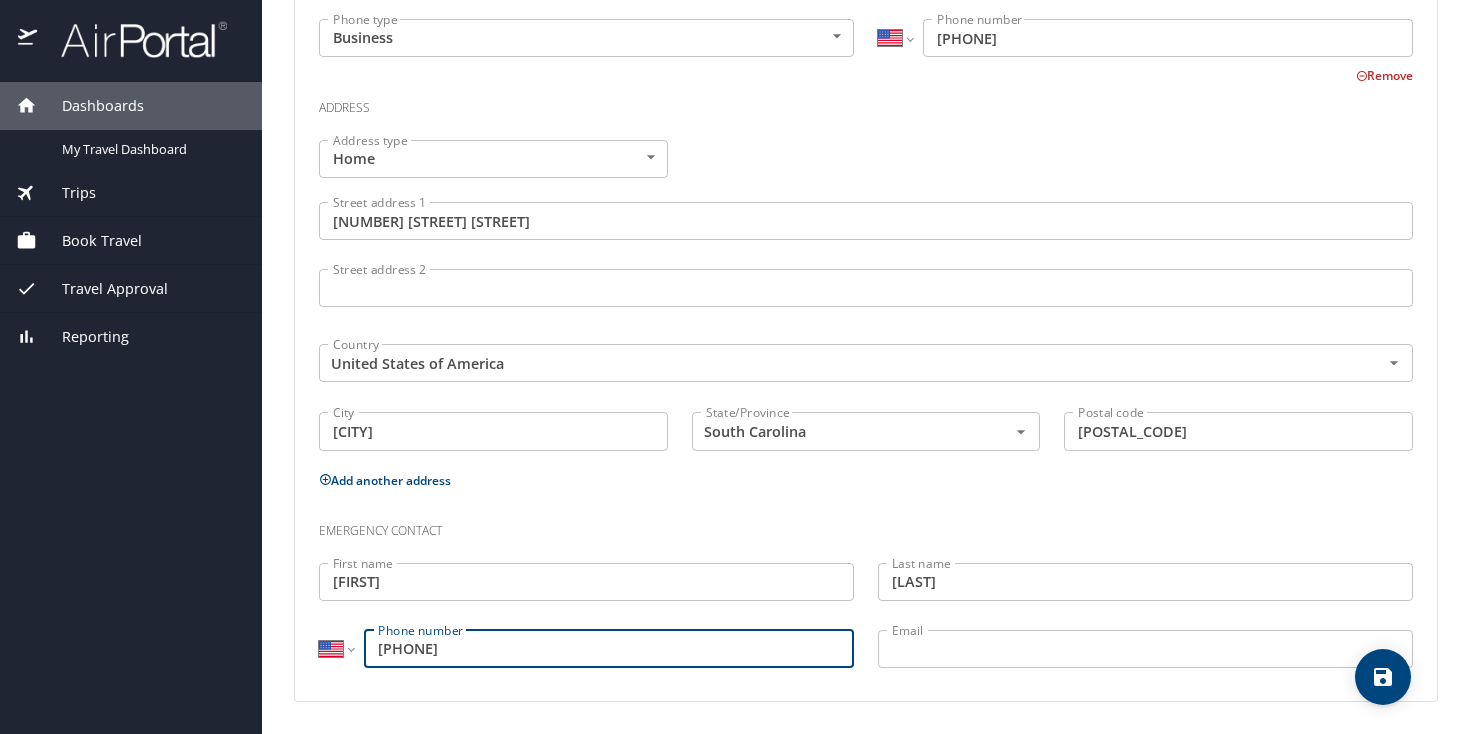 type on "(843) 270-6439" 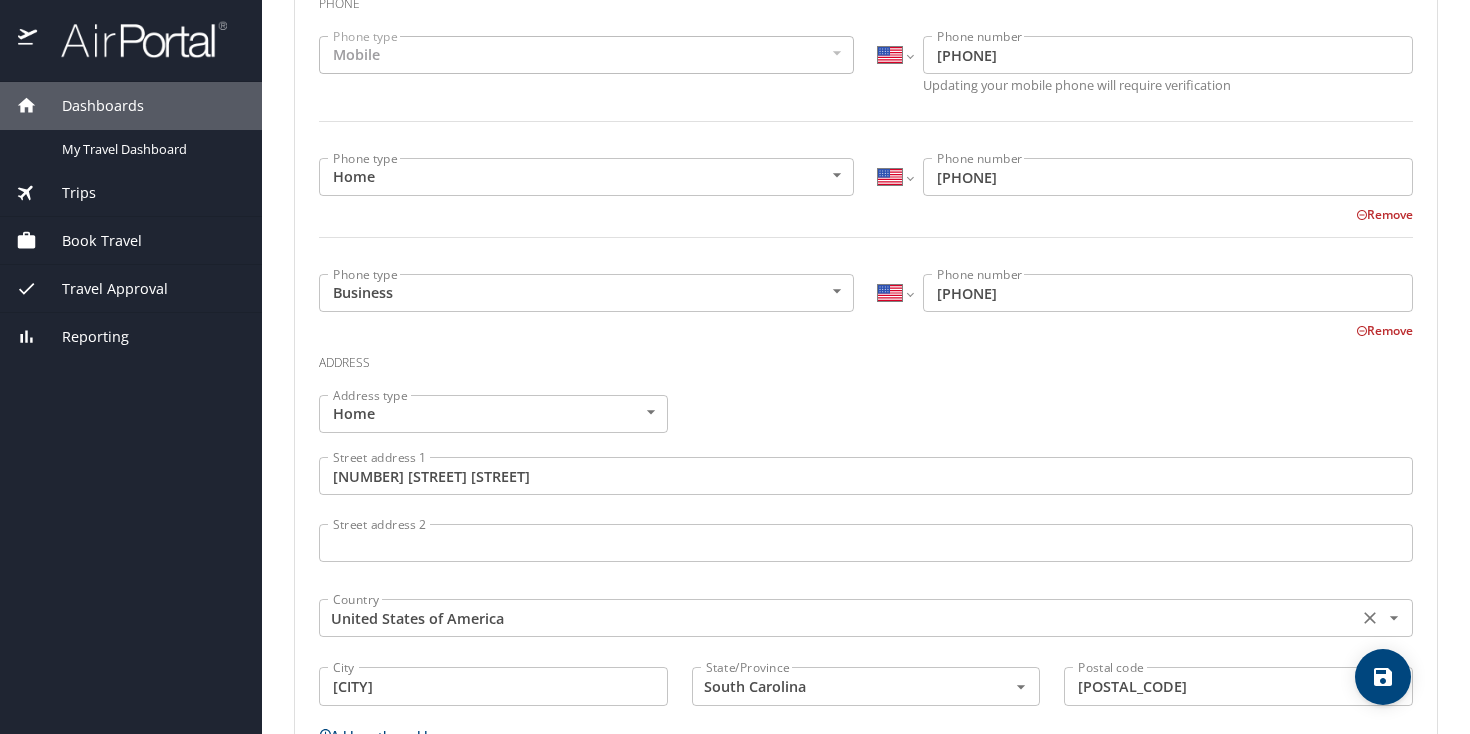 scroll, scrollTop: 0, scrollLeft: 0, axis: both 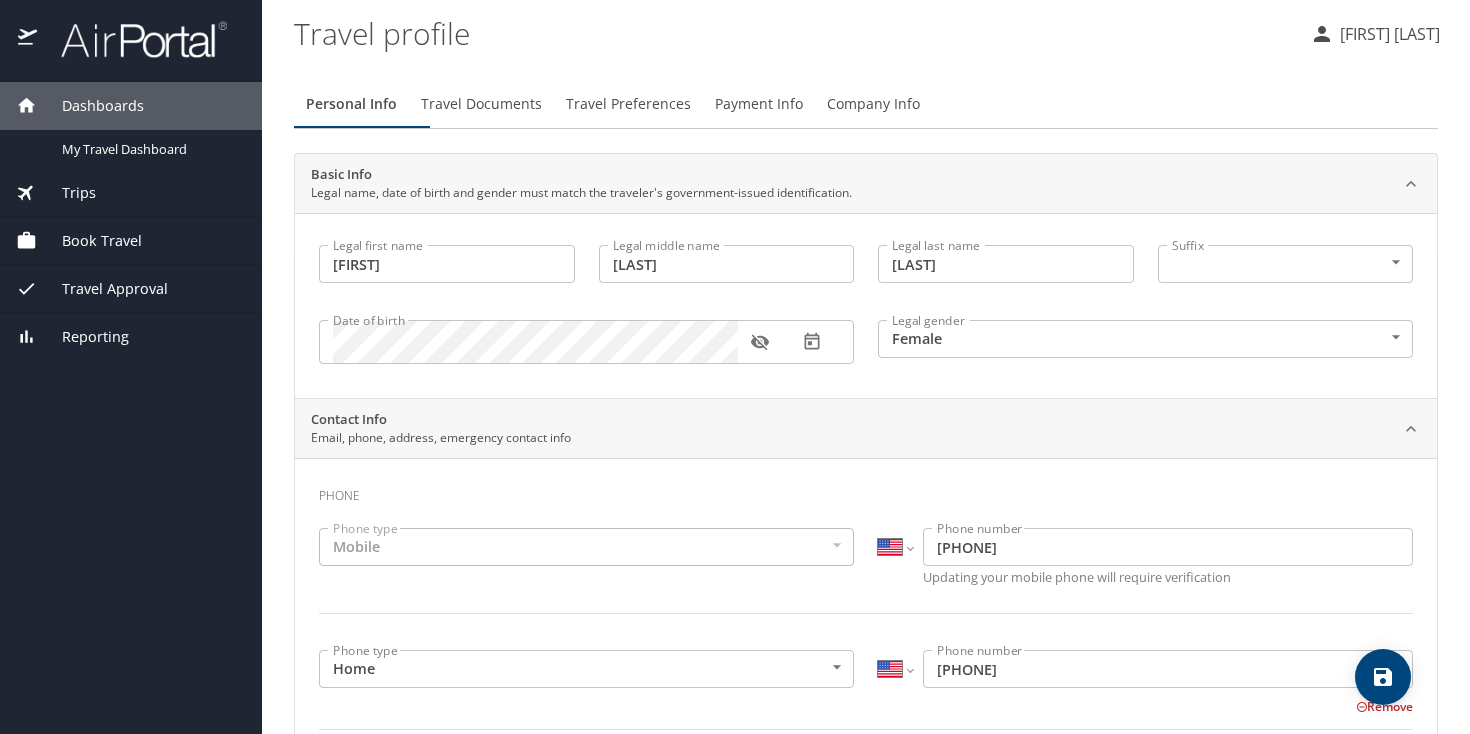 type on "garrettcasias01@gmail.com" 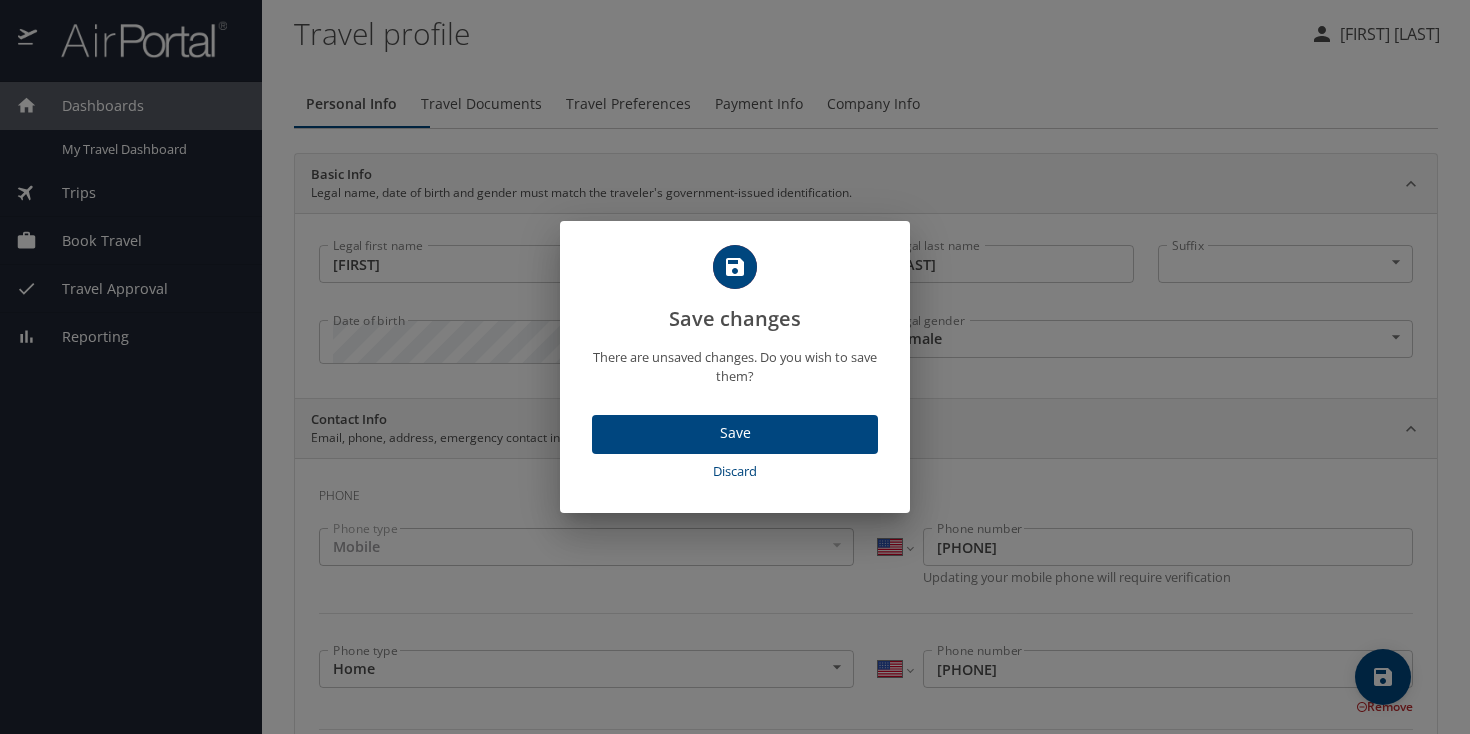 click on "Save" at bounding box center [735, 433] 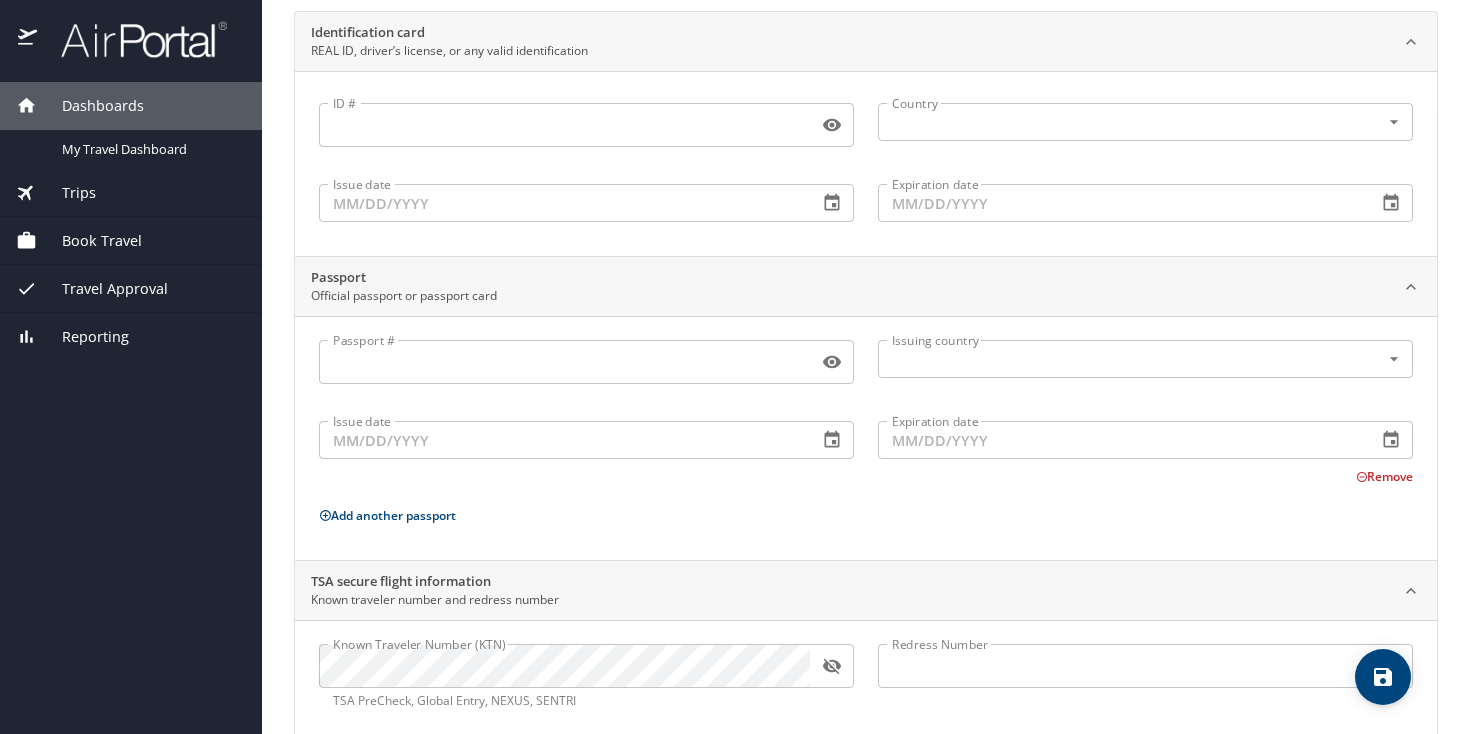 scroll, scrollTop: 207, scrollLeft: 0, axis: vertical 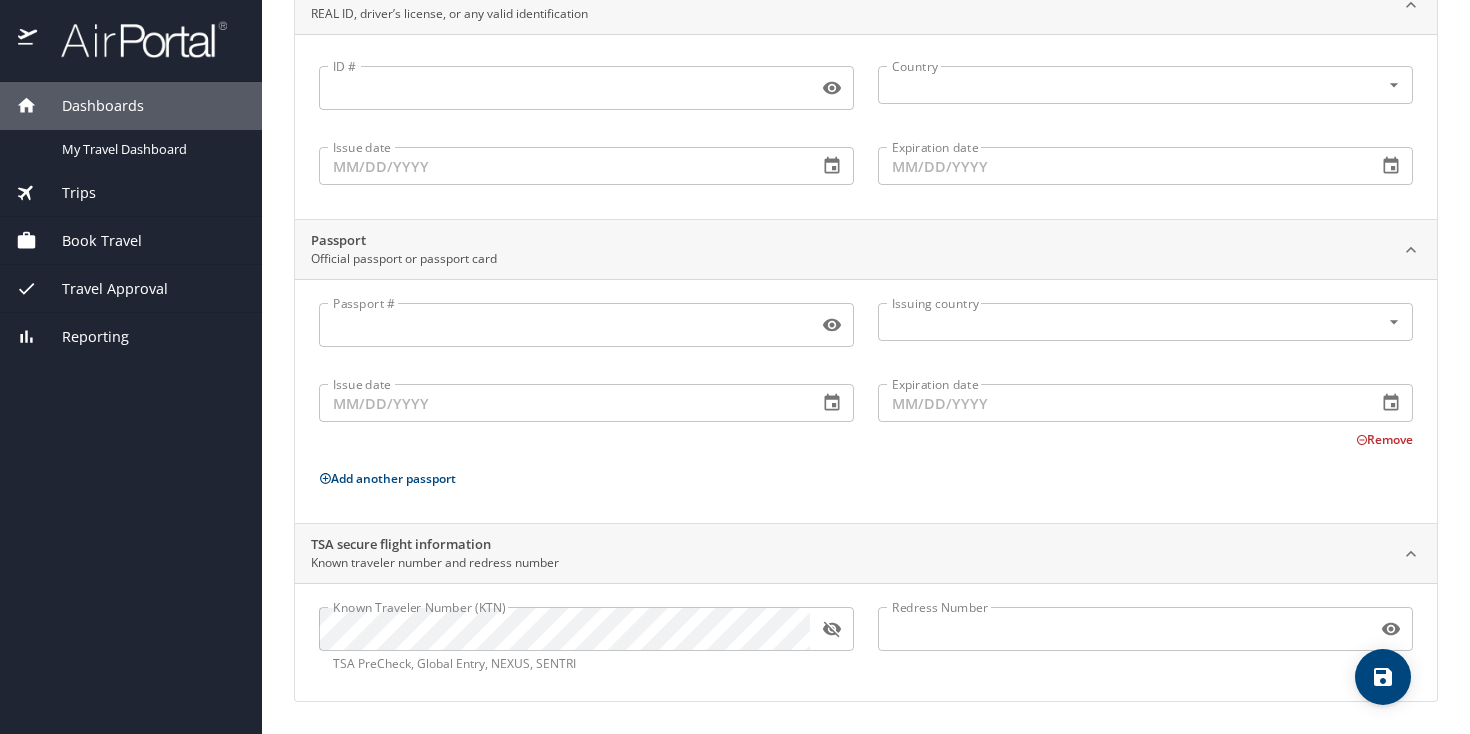click 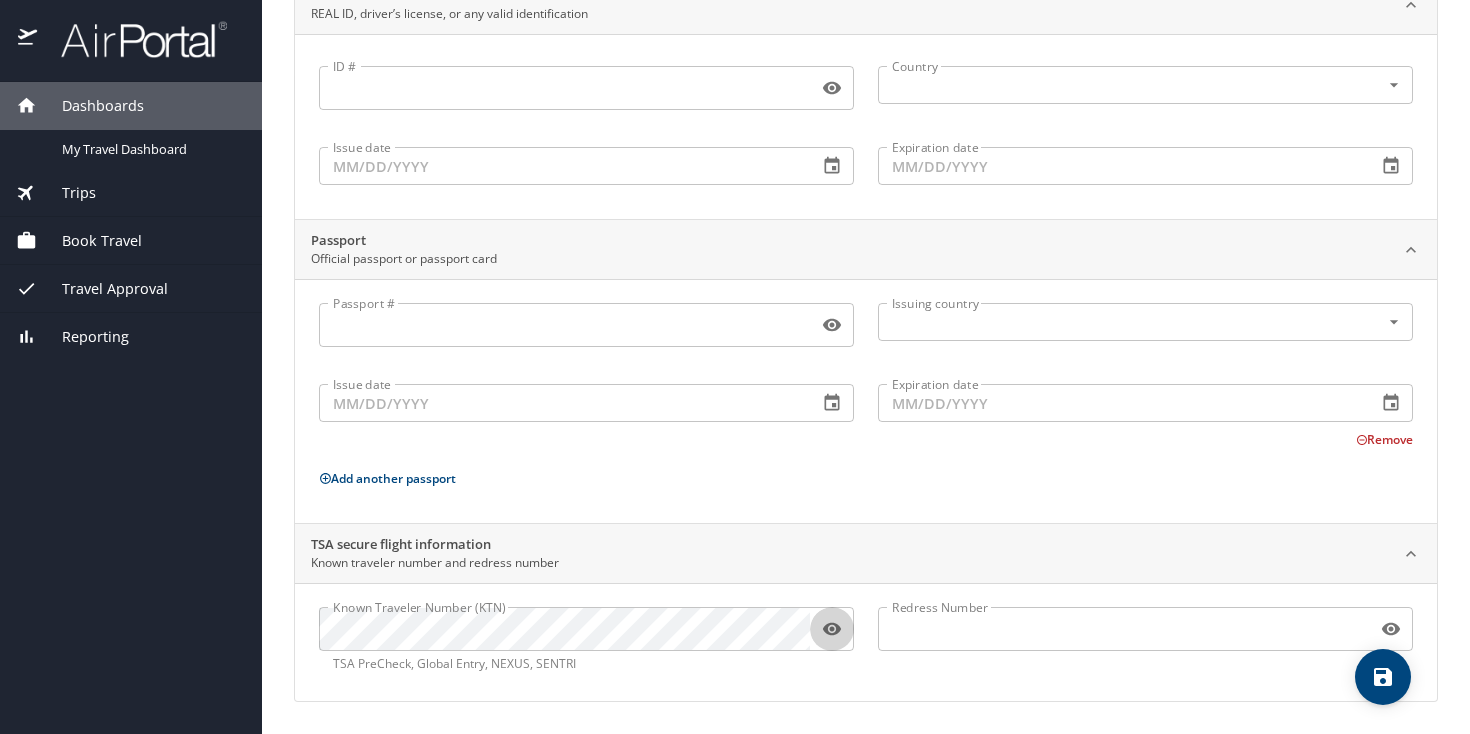 click 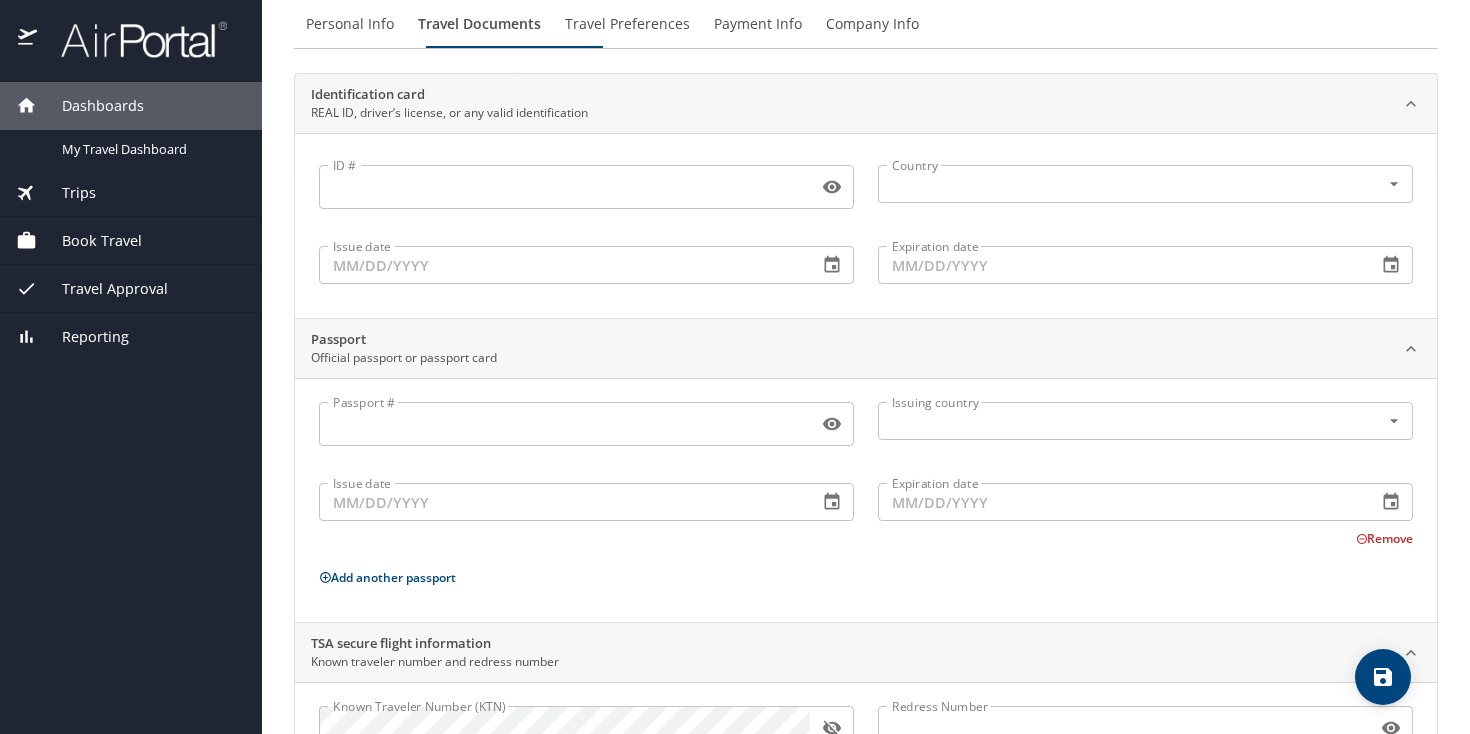 scroll, scrollTop: 0, scrollLeft: 0, axis: both 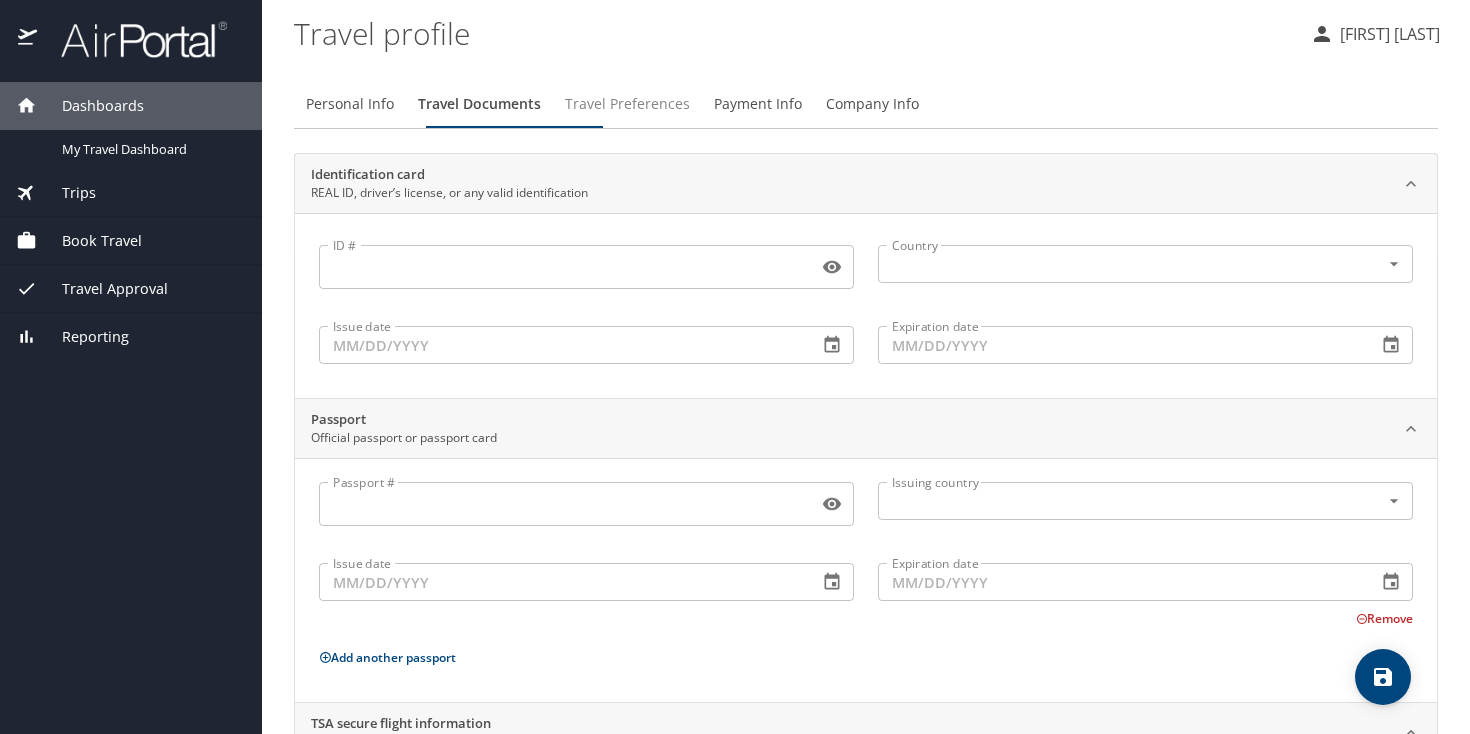 click on "Travel Preferences" at bounding box center (627, 104) 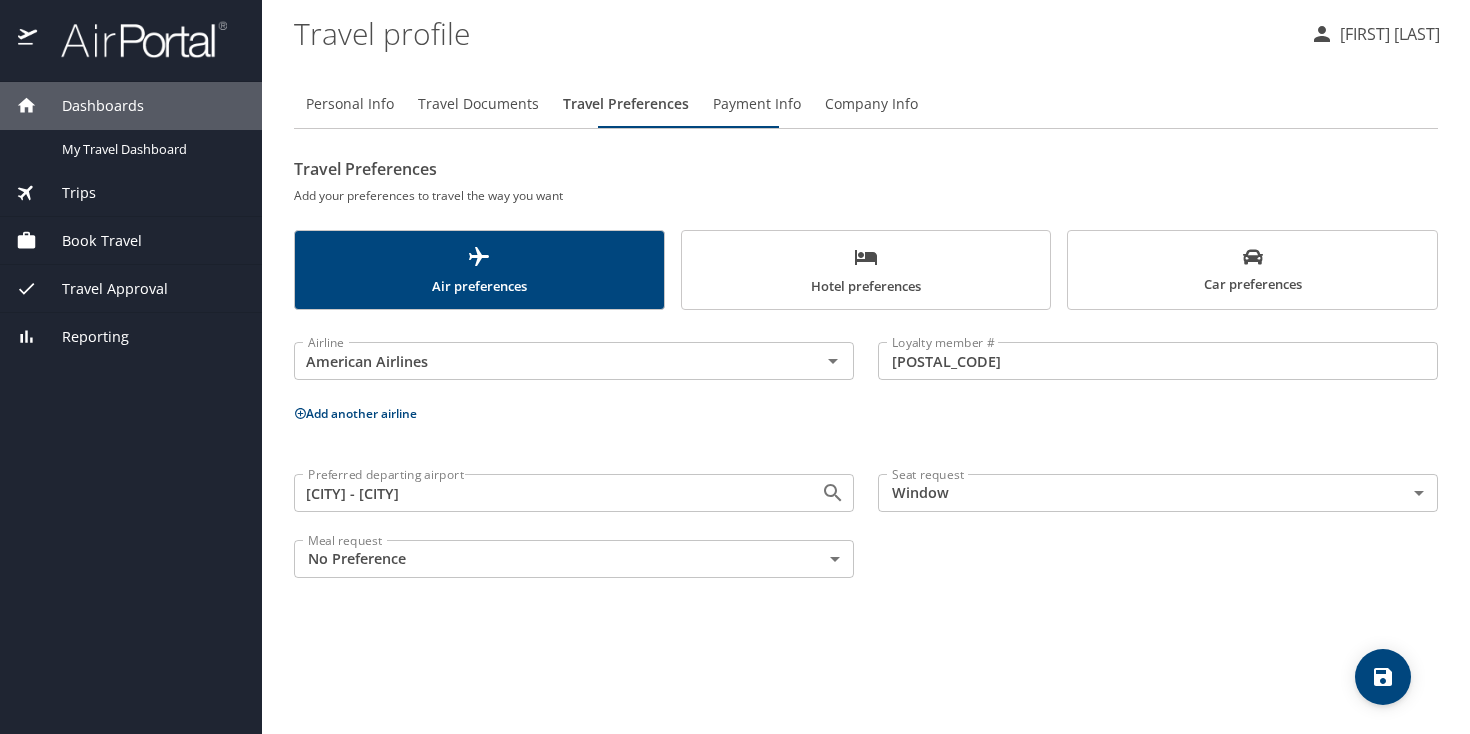 click on "Hotel preferences" at bounding box center [866, 271] 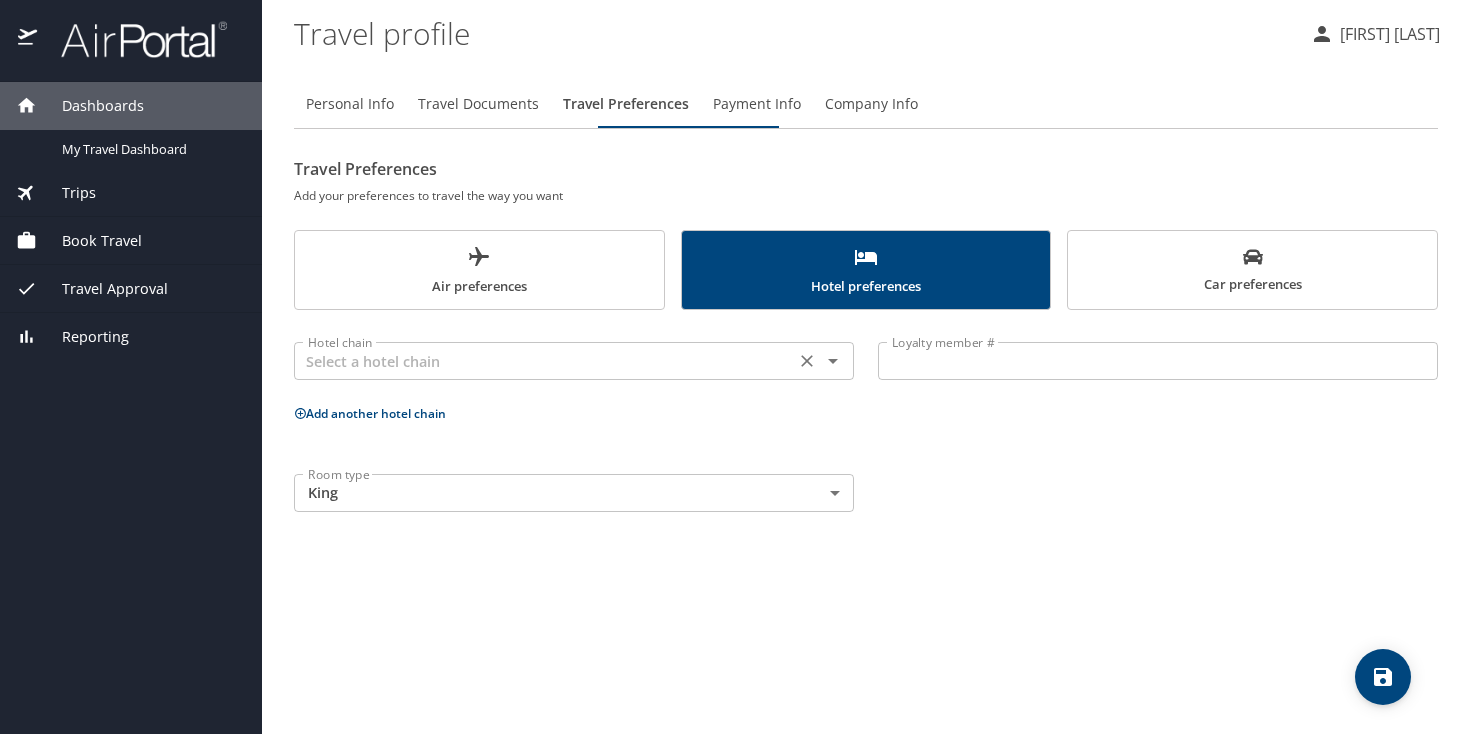 click at bounding box center [544, 361] 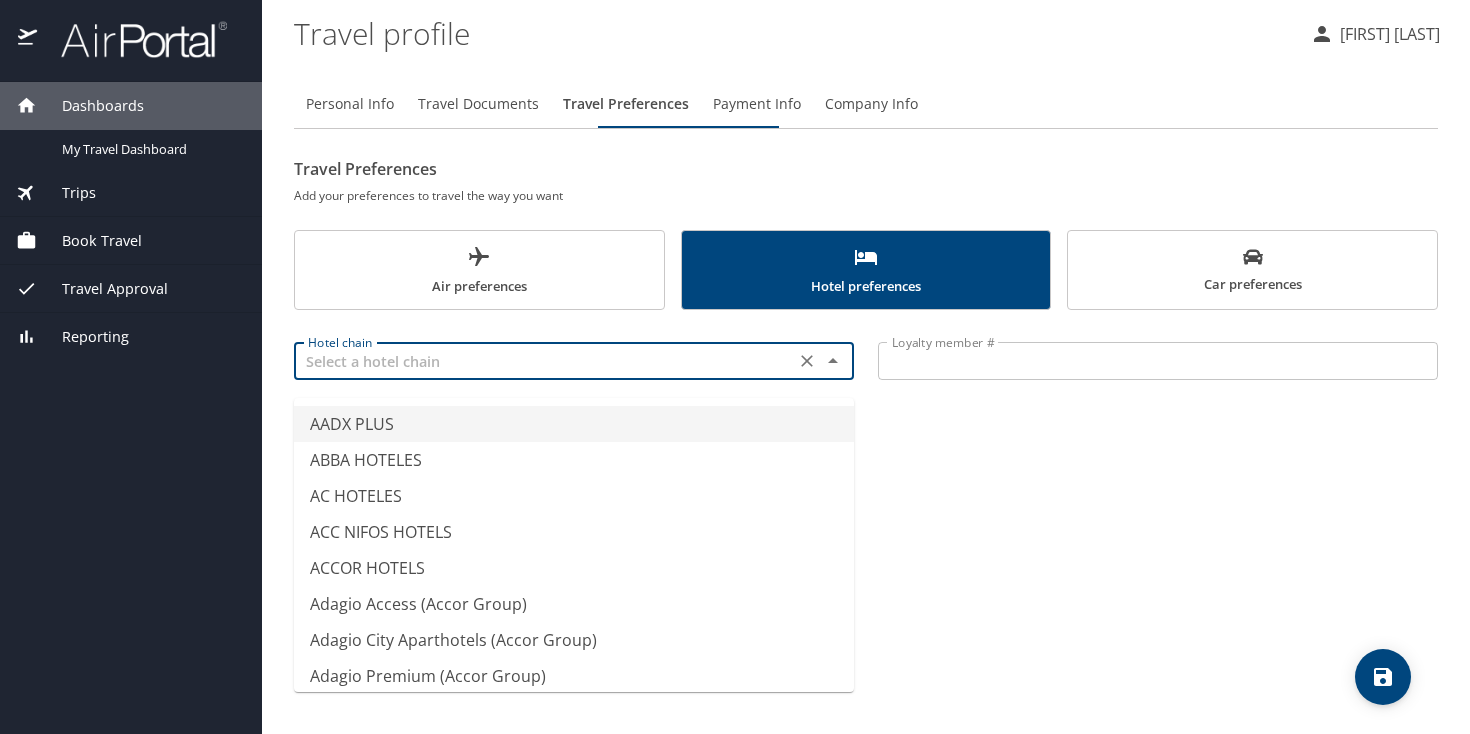 click at bounding box center [544, 361] 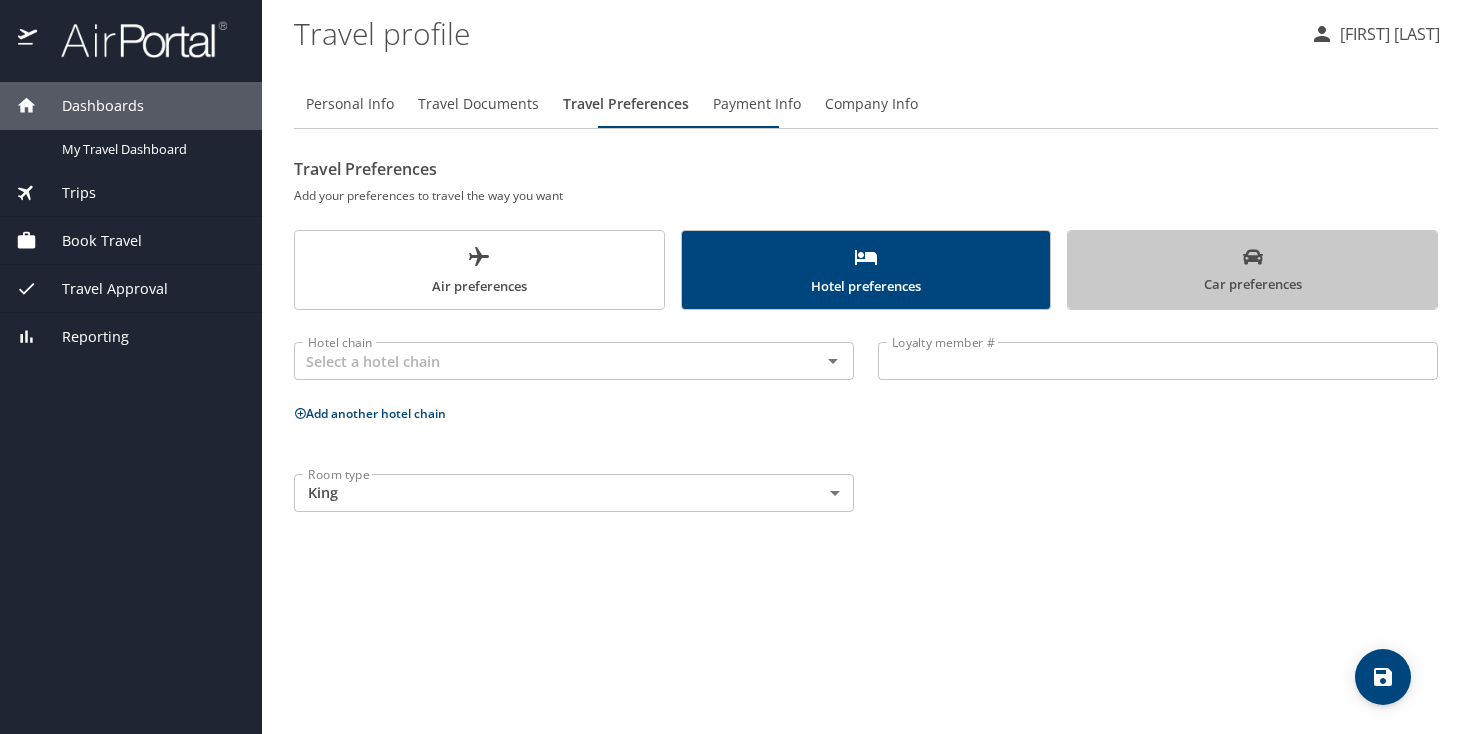 click on "Car preferences" at bounding box center (1252, 271) 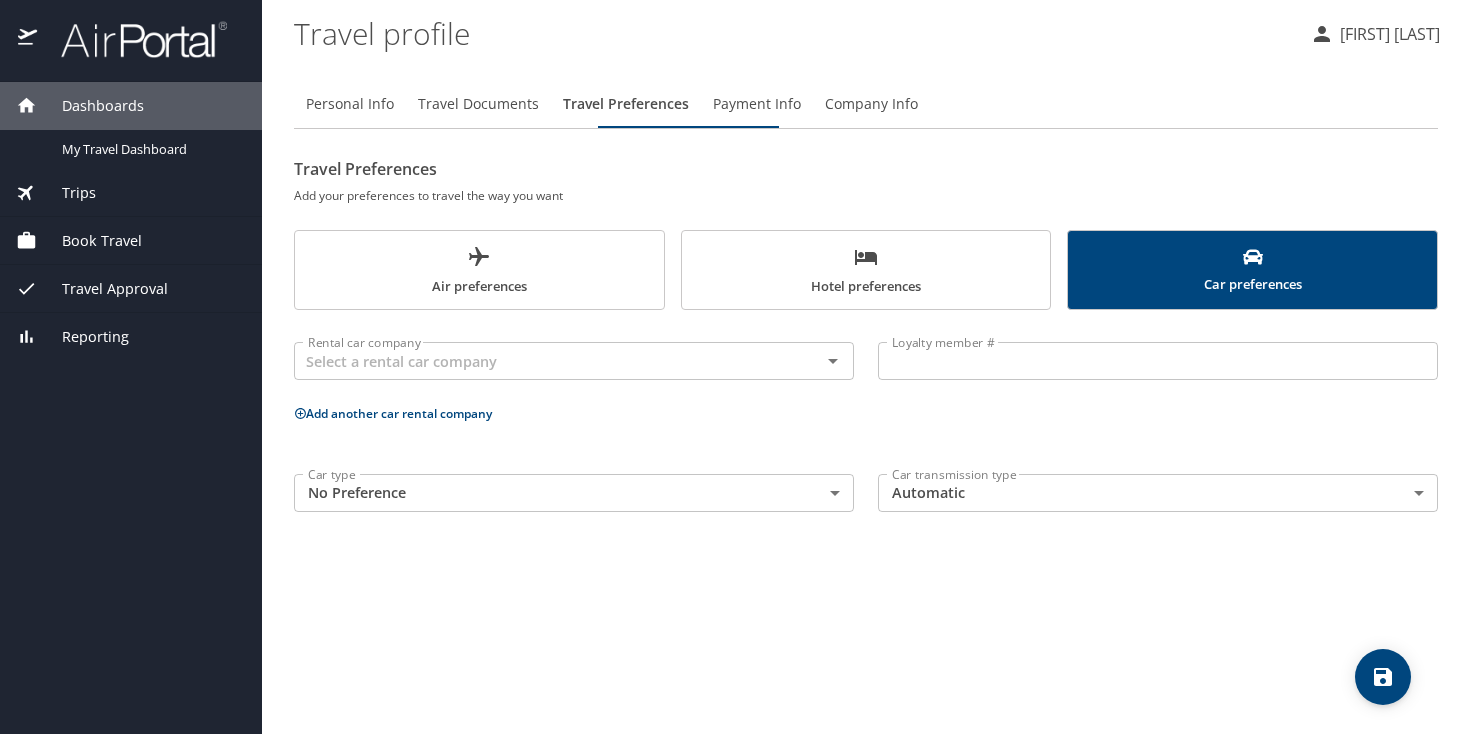 click on "Payment Info" at bounding box center (757, 104) 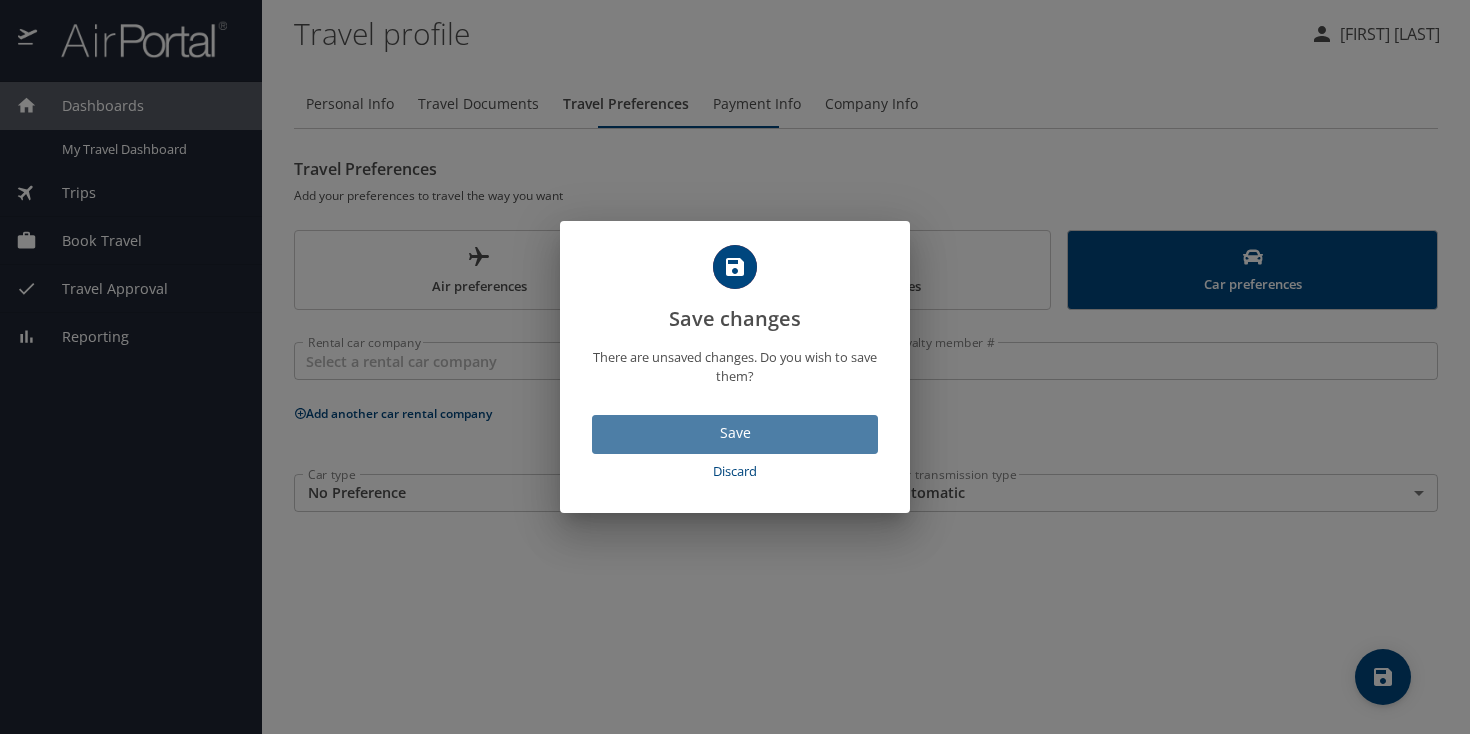 click on "Save" at bounding box center [735, 433] 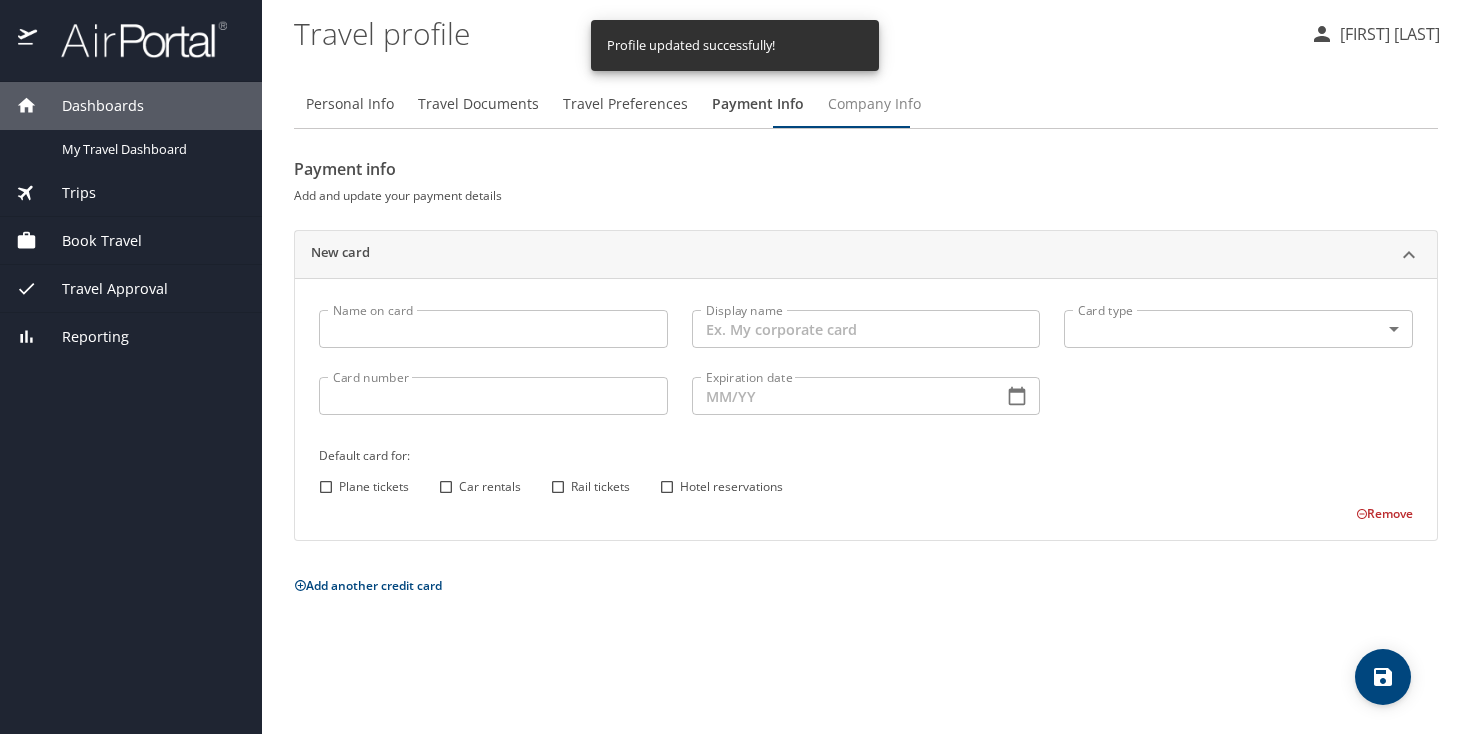 click on "Company Info" at bounding box center (874, 104) 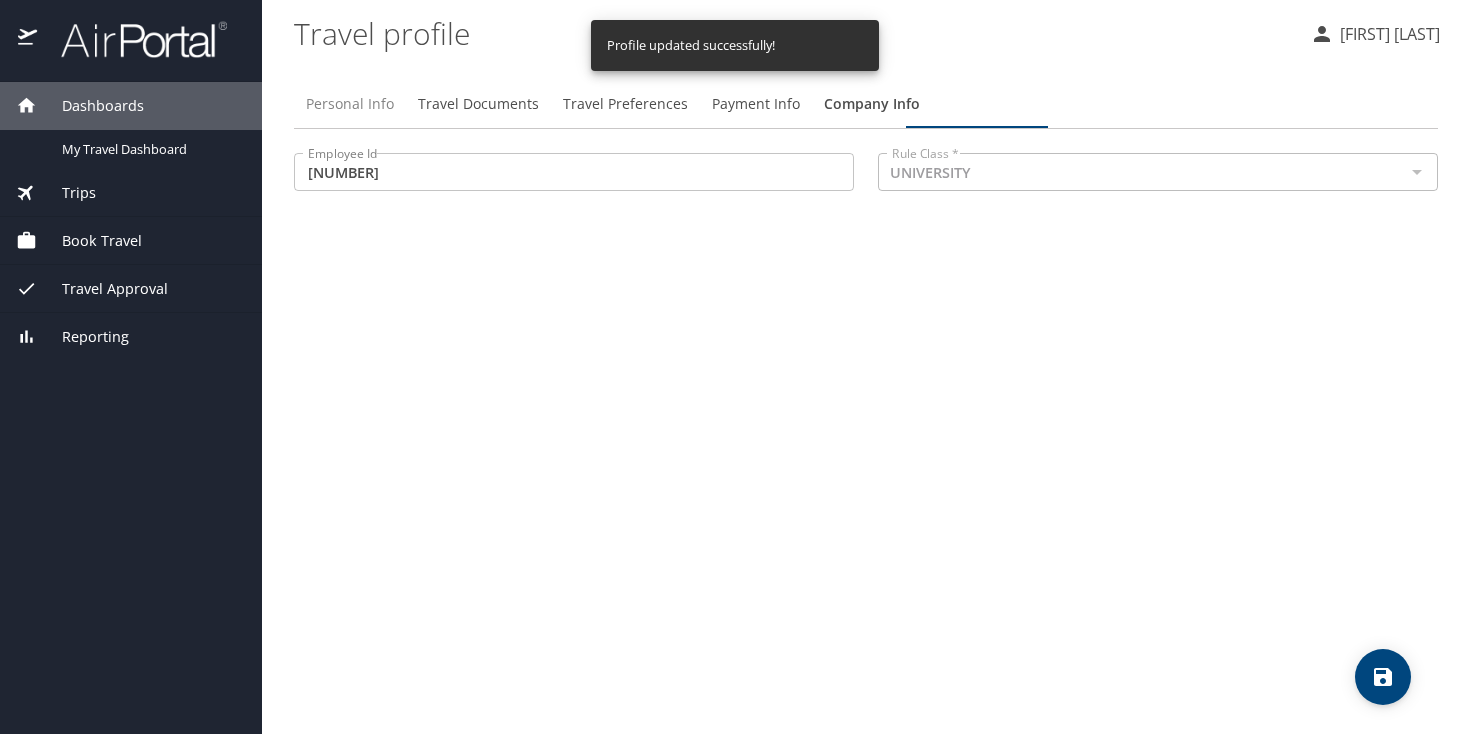 click on "Personal Info" at bounding box center [350, 104] 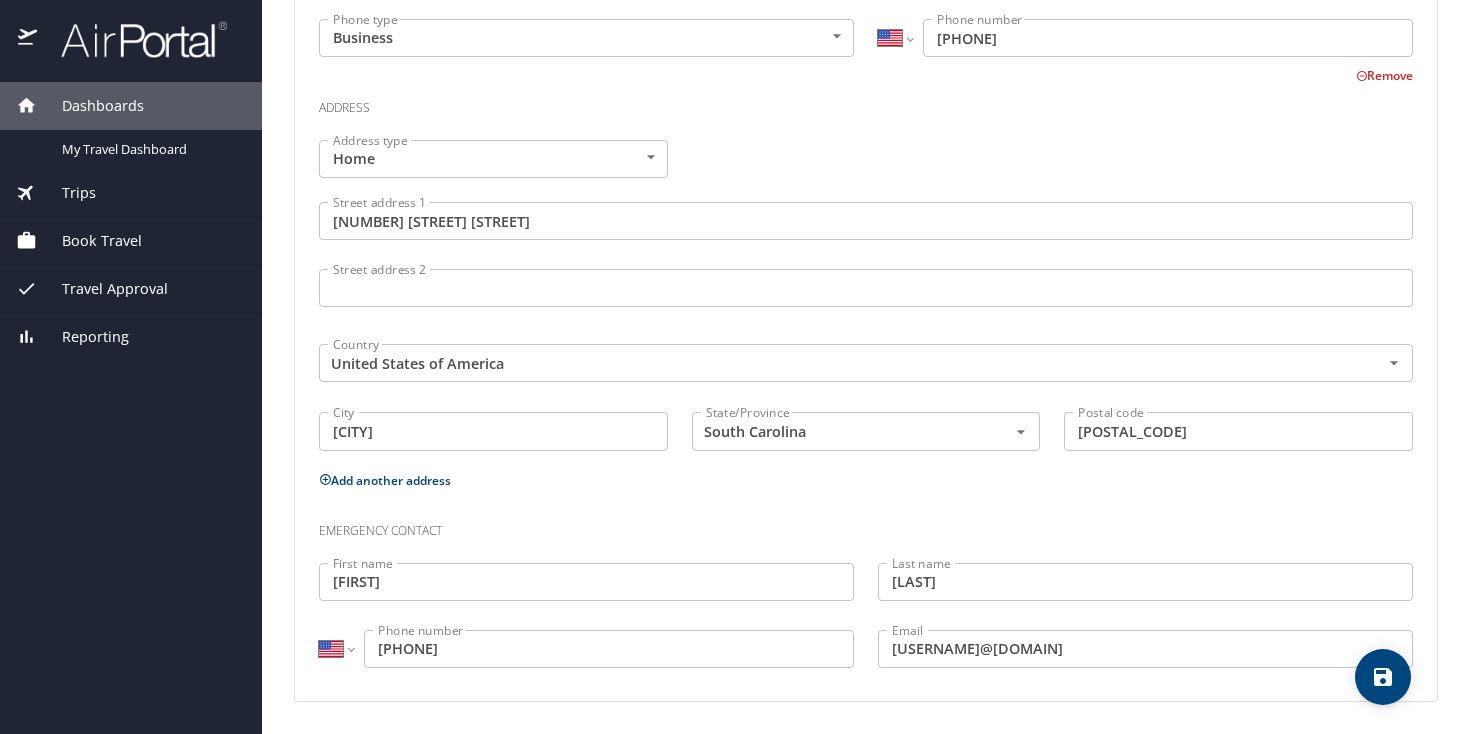 scroll, scrollTop: 0, scrollLeft: 0, axis: both 